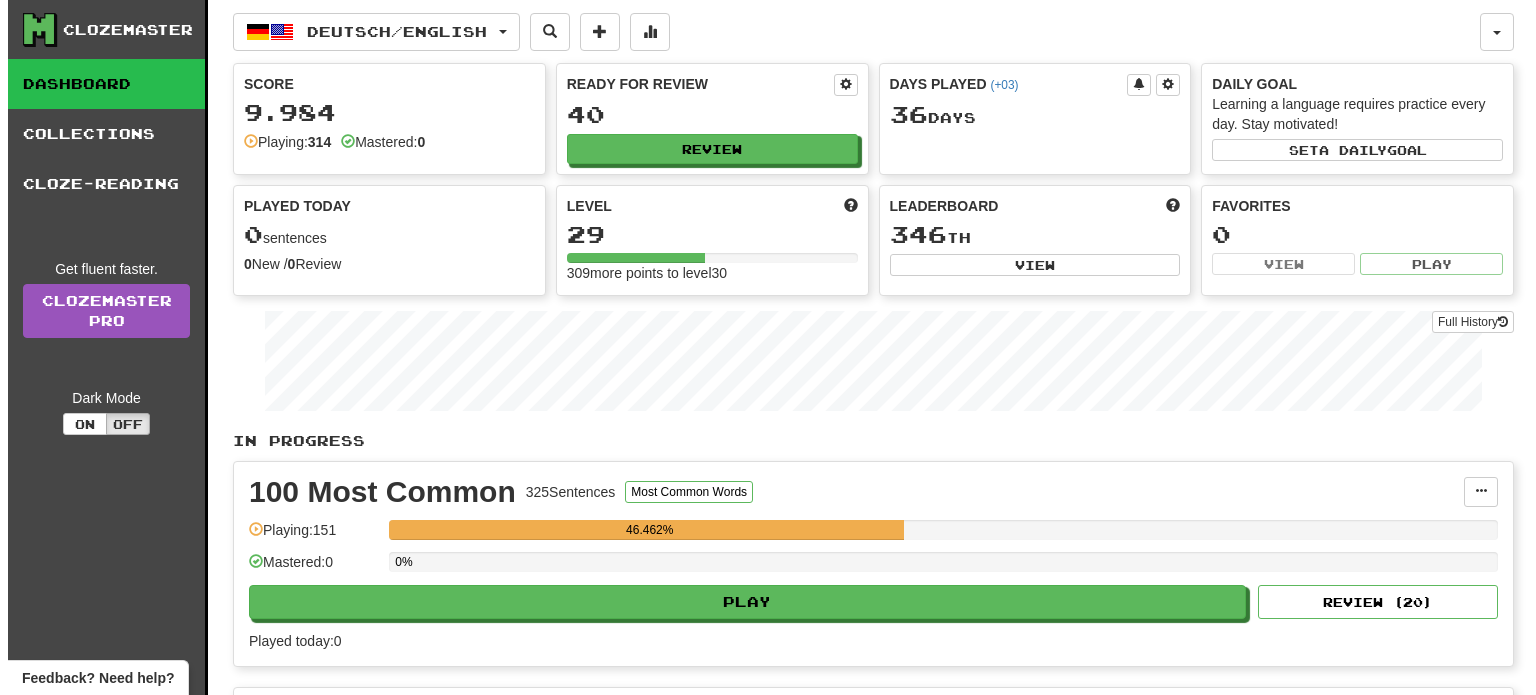 scroll, scrollTop: 0, scrollLeft: 0, axis: both 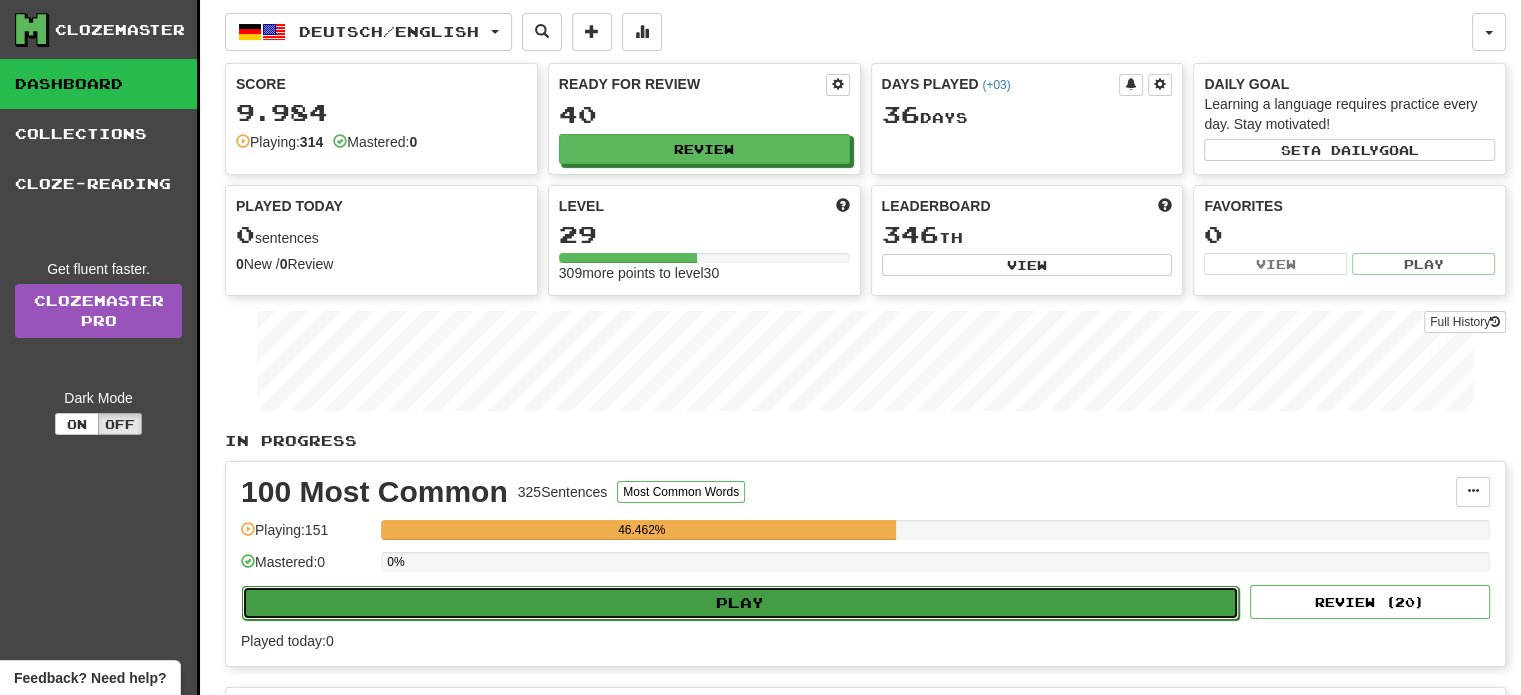 click on "Play" at bounding box center (740, 603) 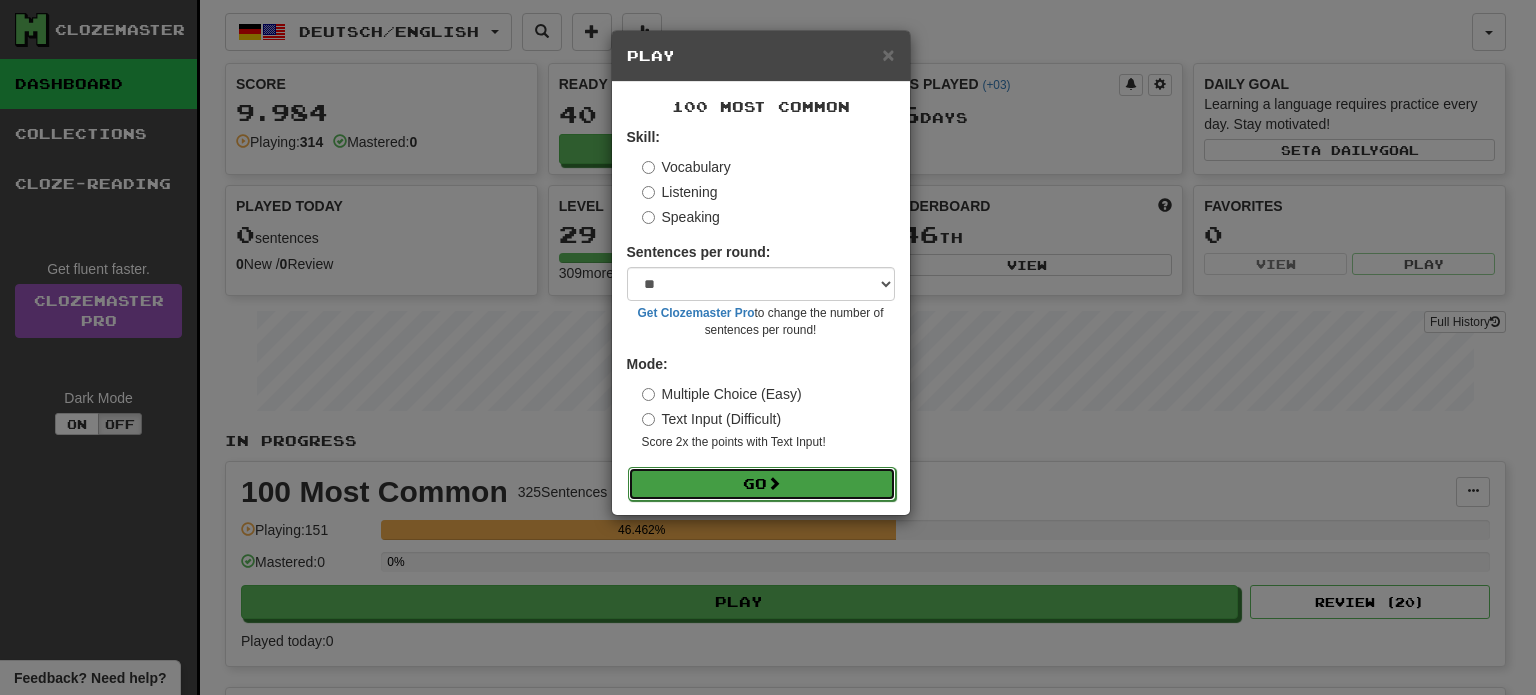 click on "Go" at bounding box center [762, 484] 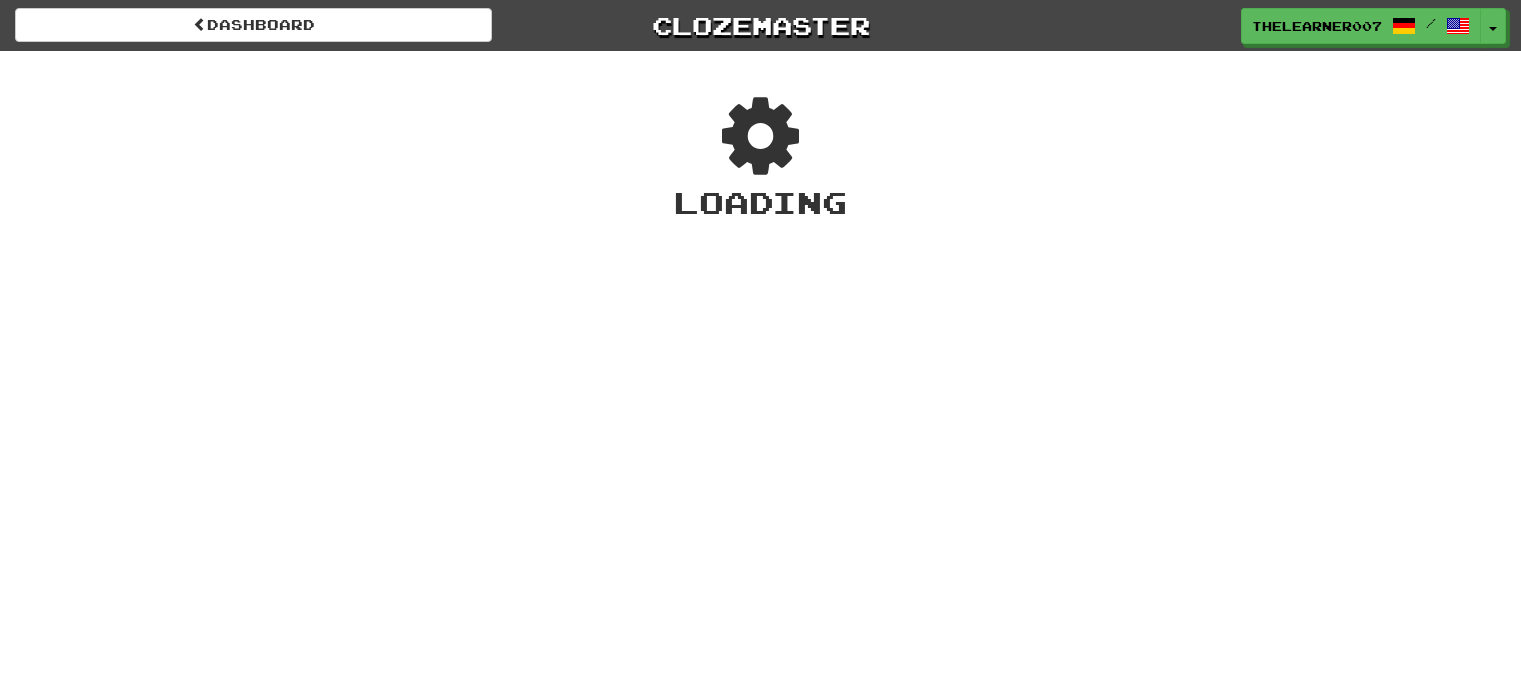 scroll, scrollTop: 0, scrollLeft: 0, axis: both 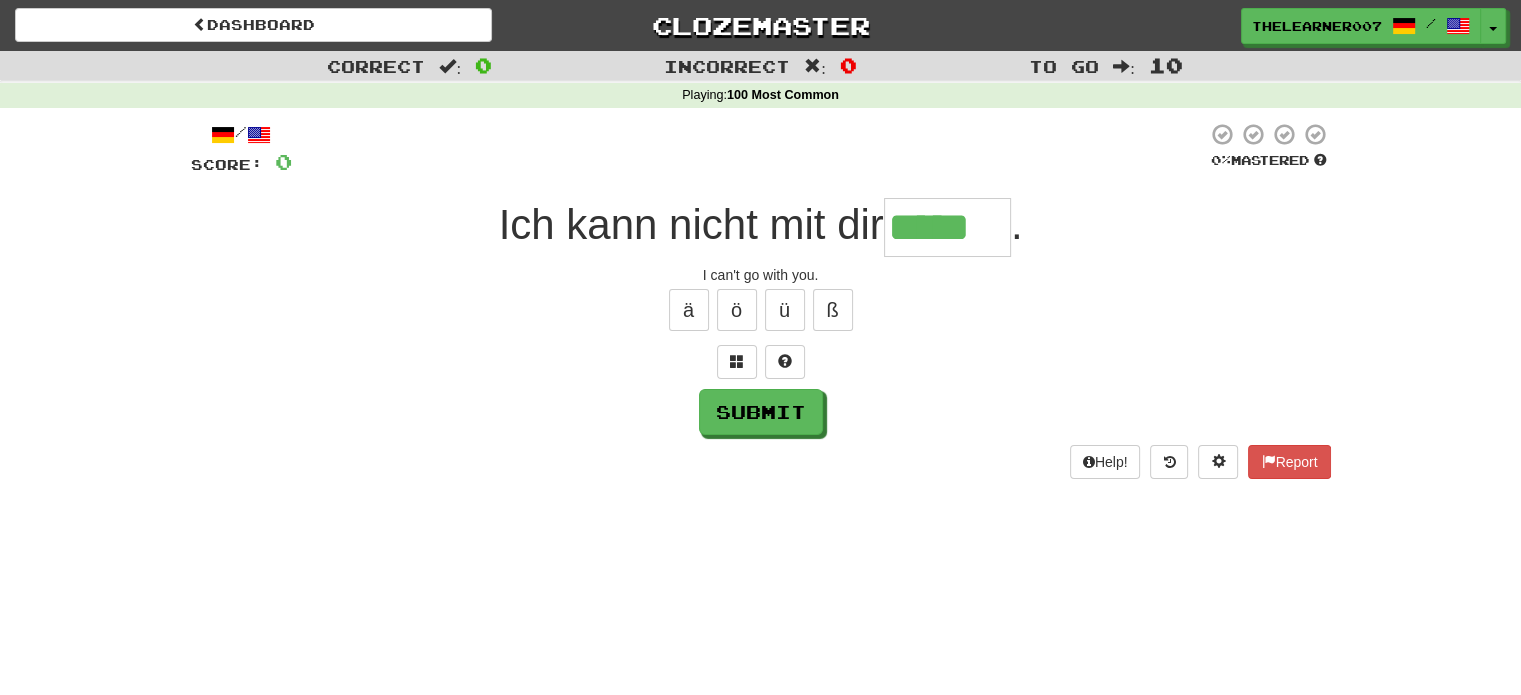 type on "*****" 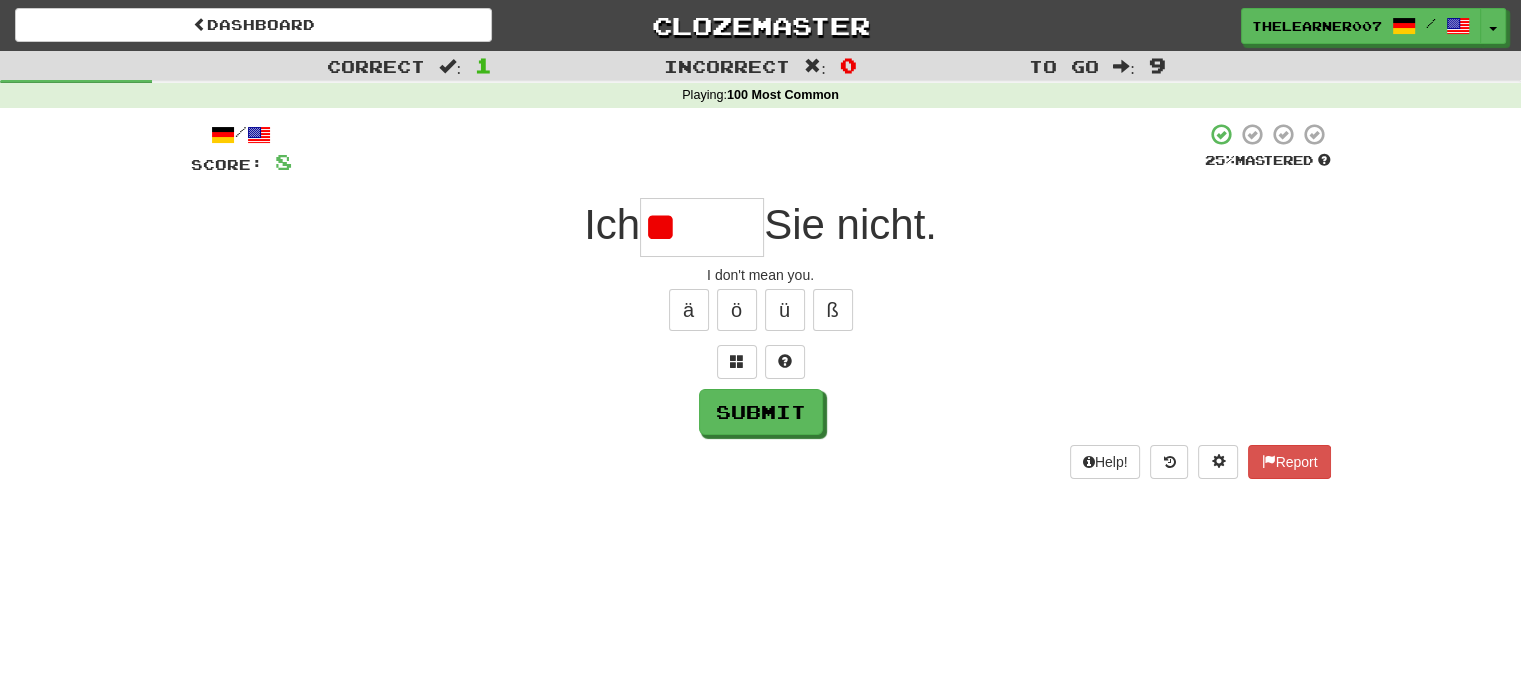 type on "*" 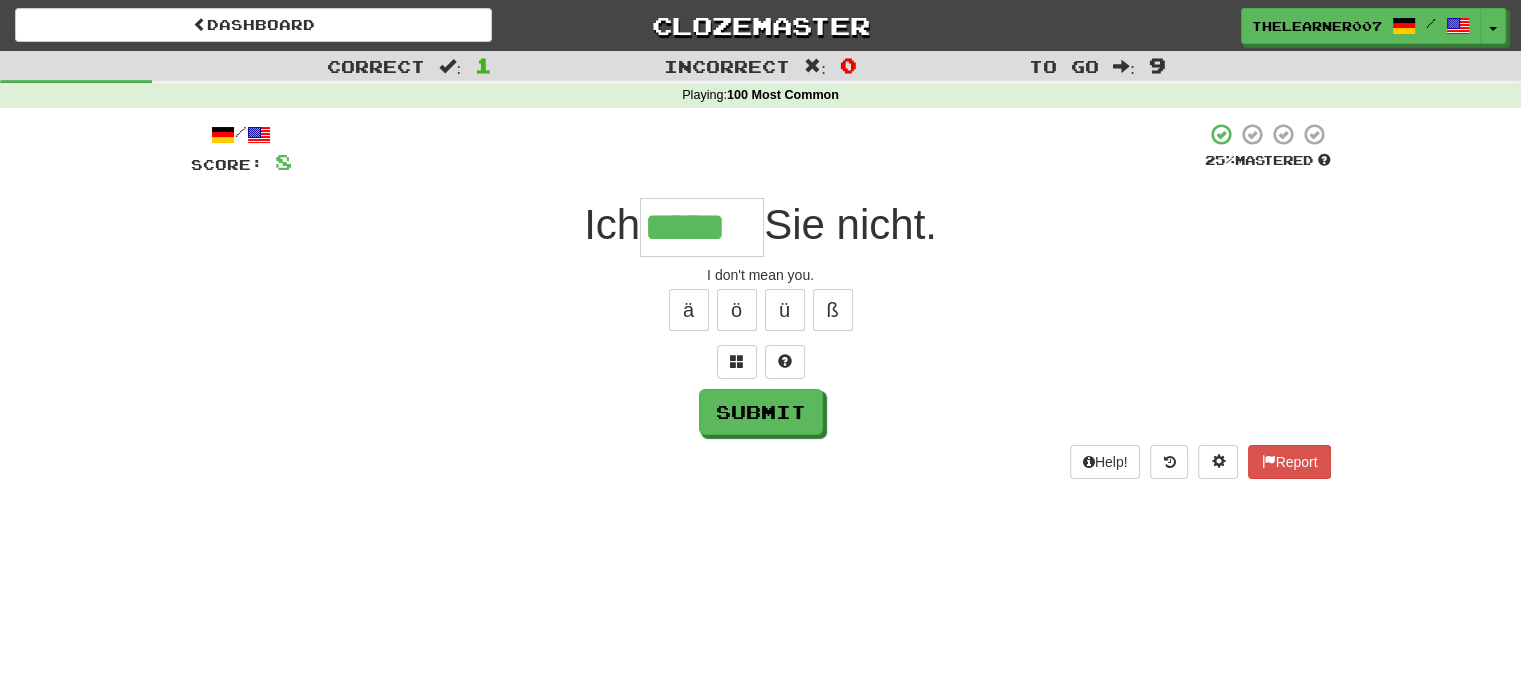 type on "*****" 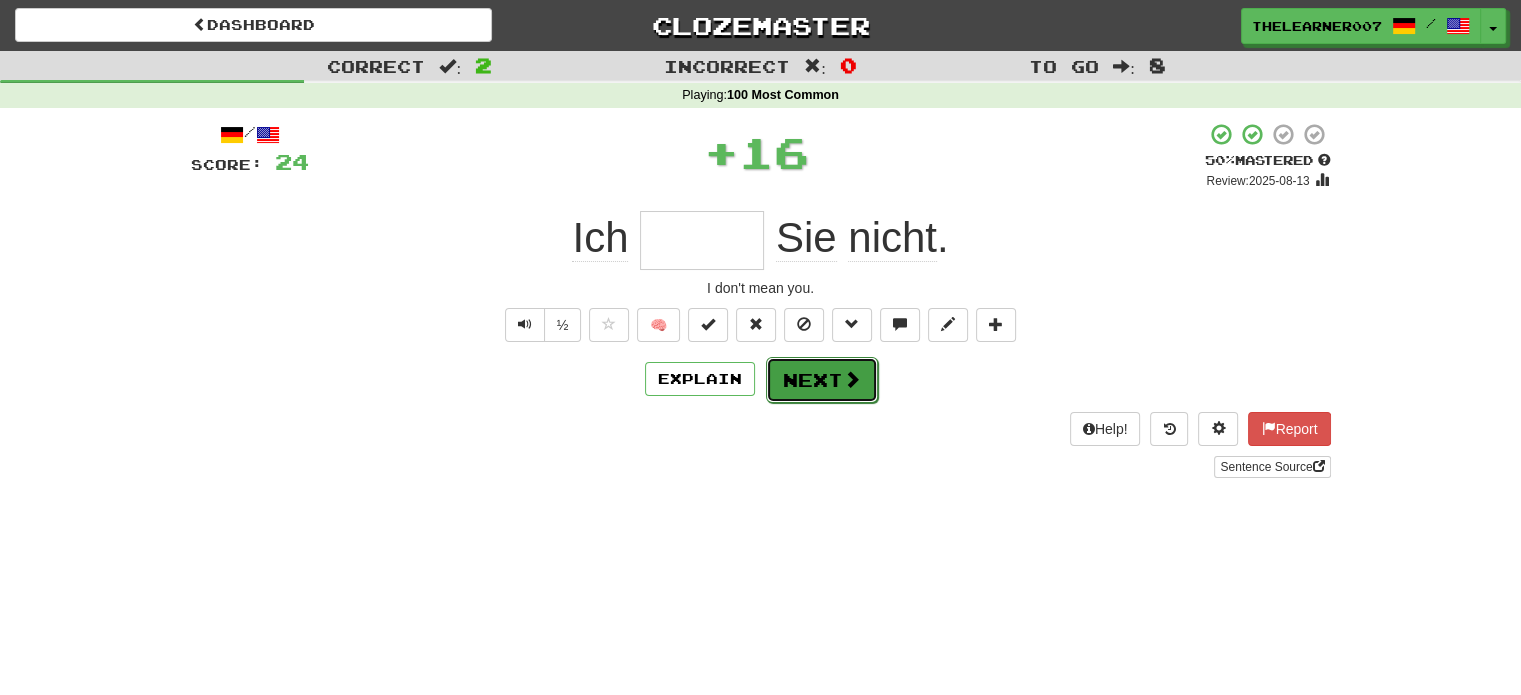 click on "Next" at bounding box center (822, 380) 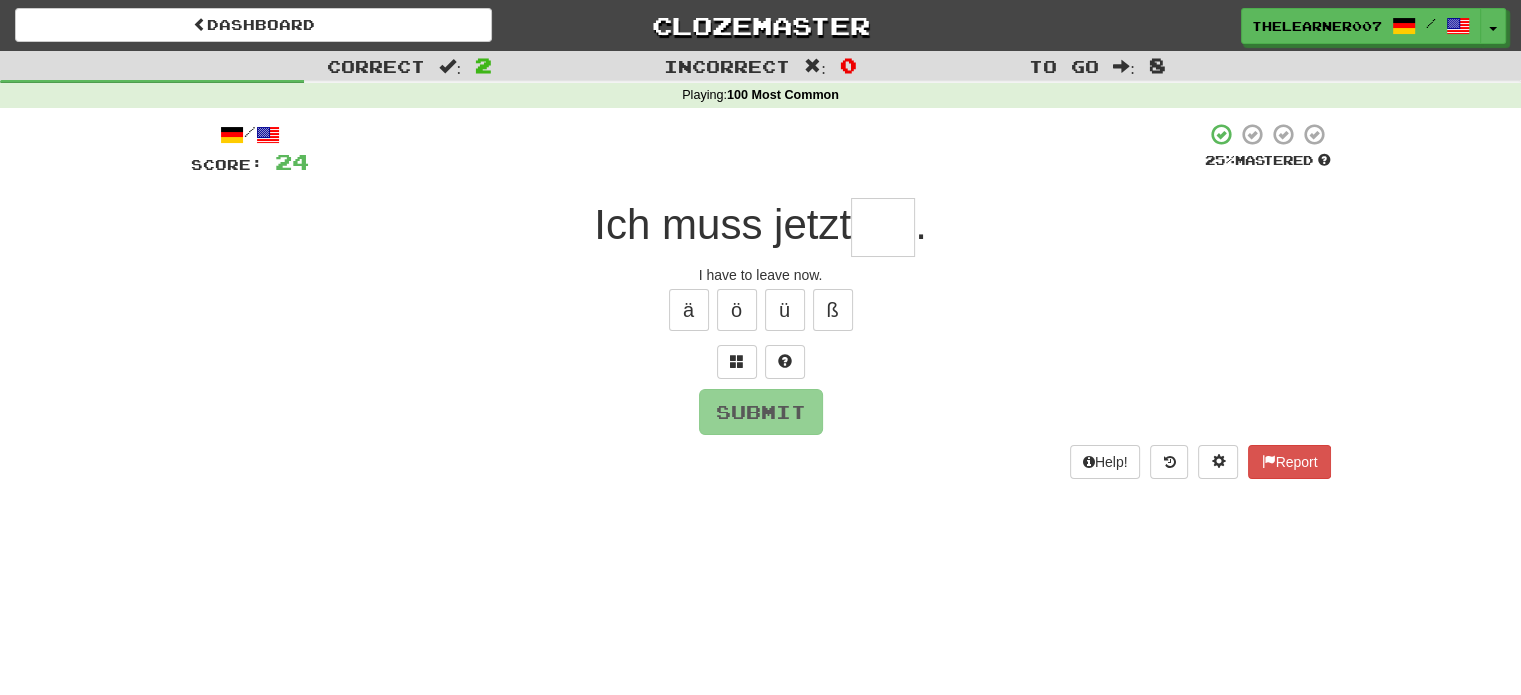 type on "*" 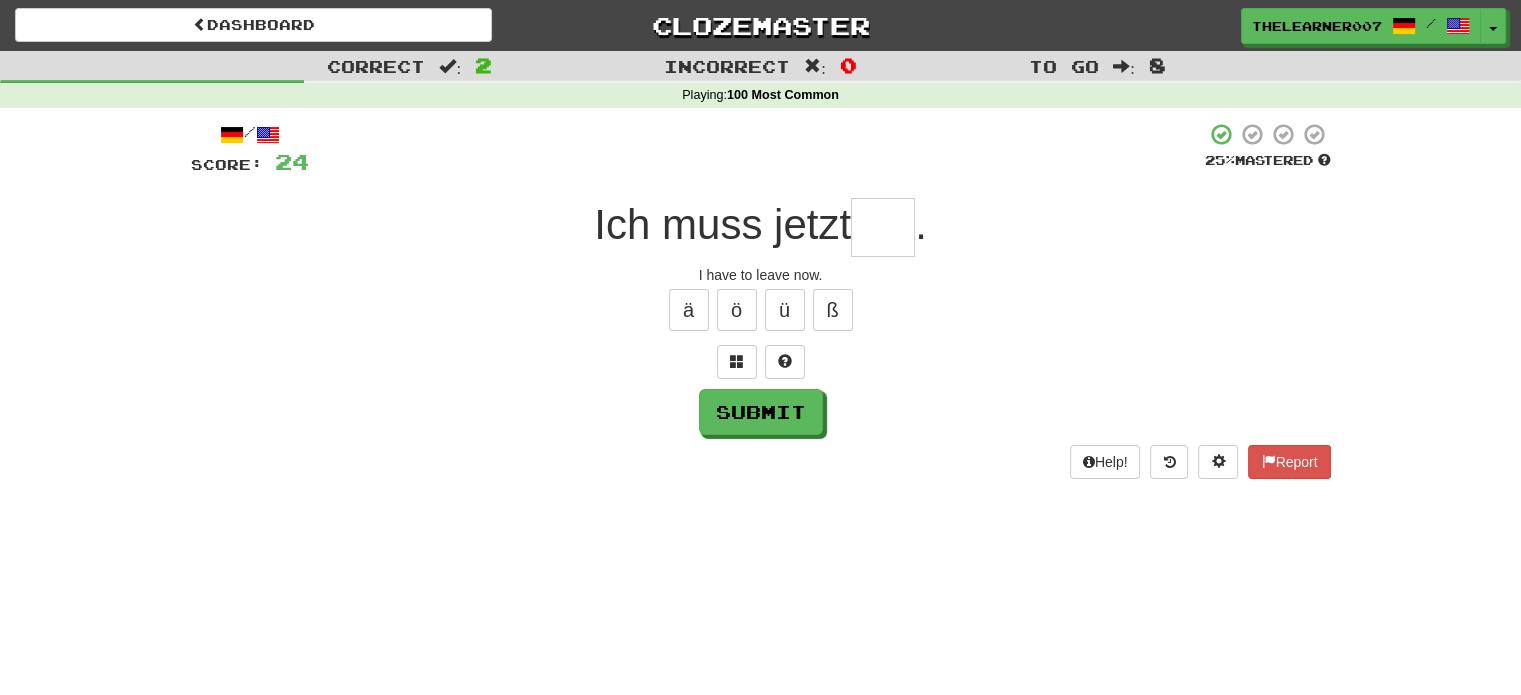 type on "*" 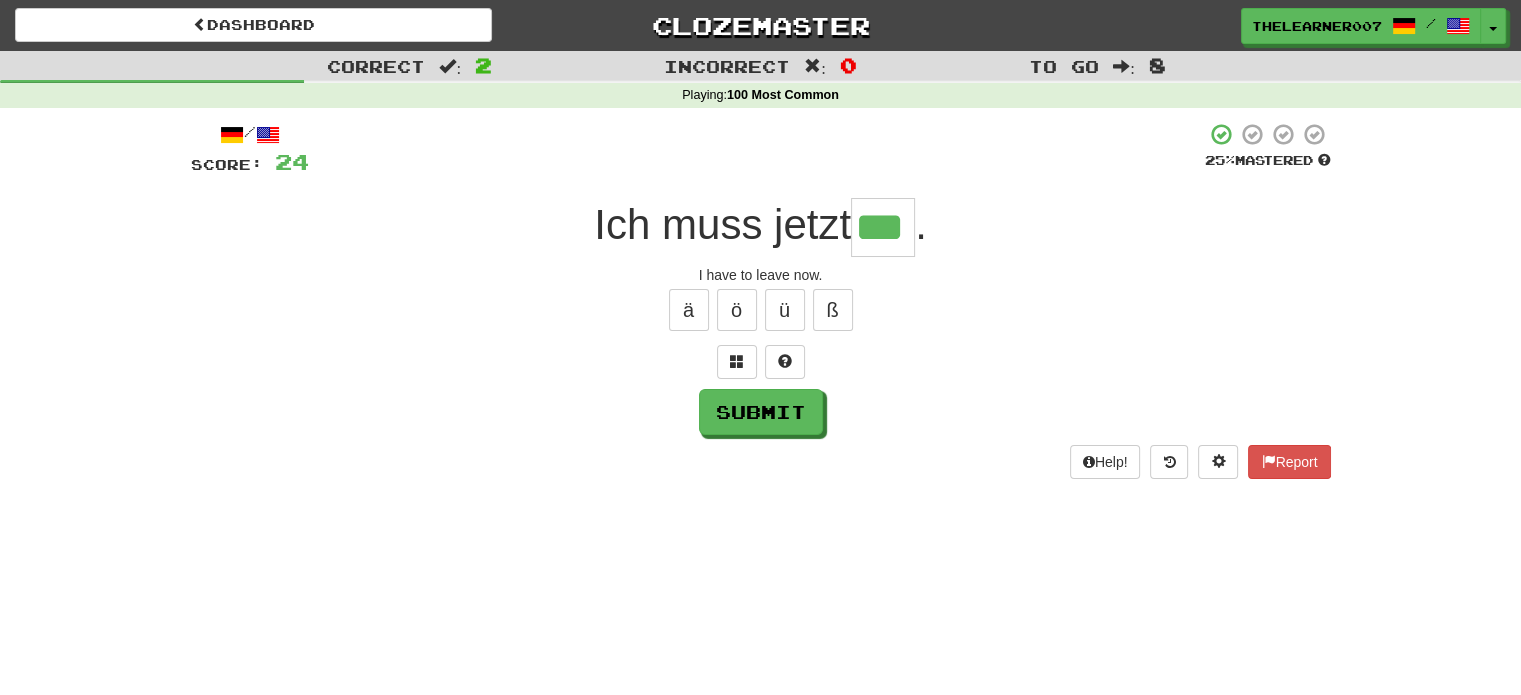 type on "***" 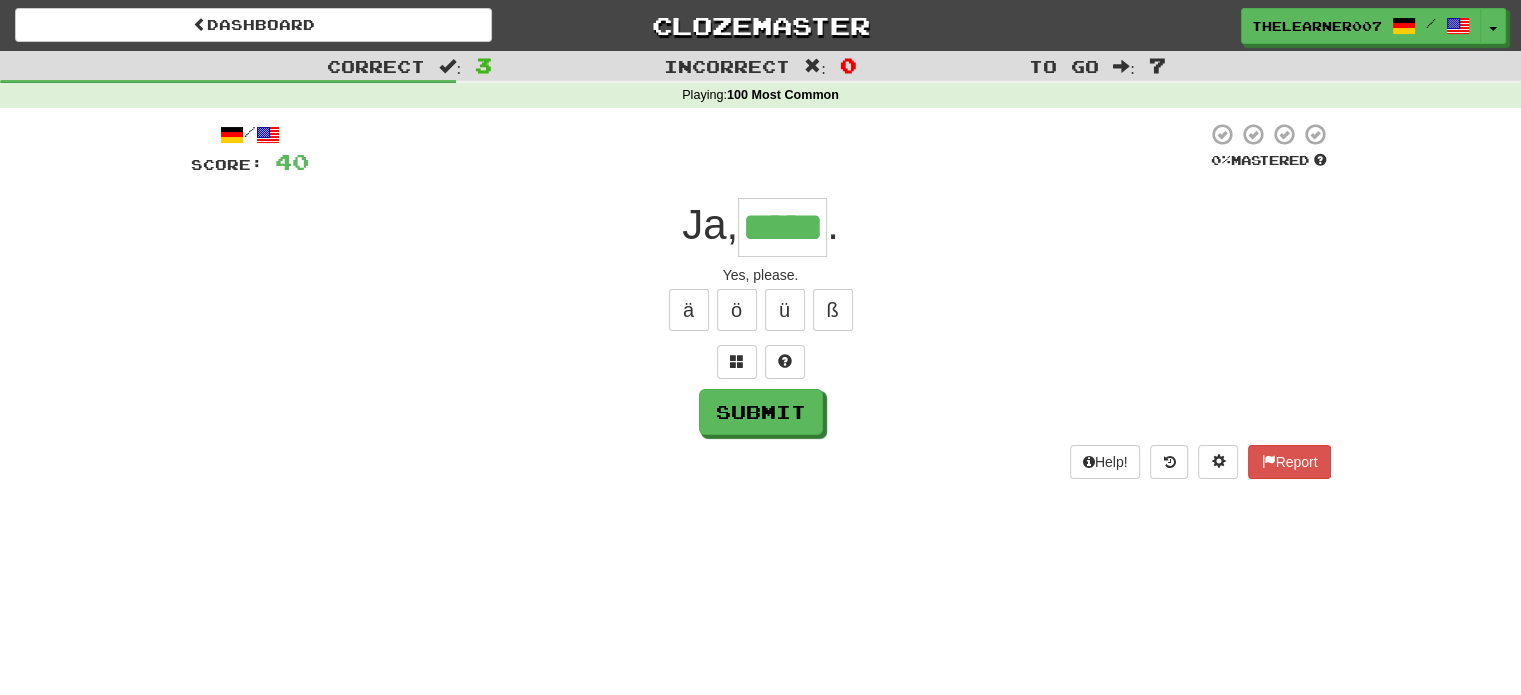 type on "*****" 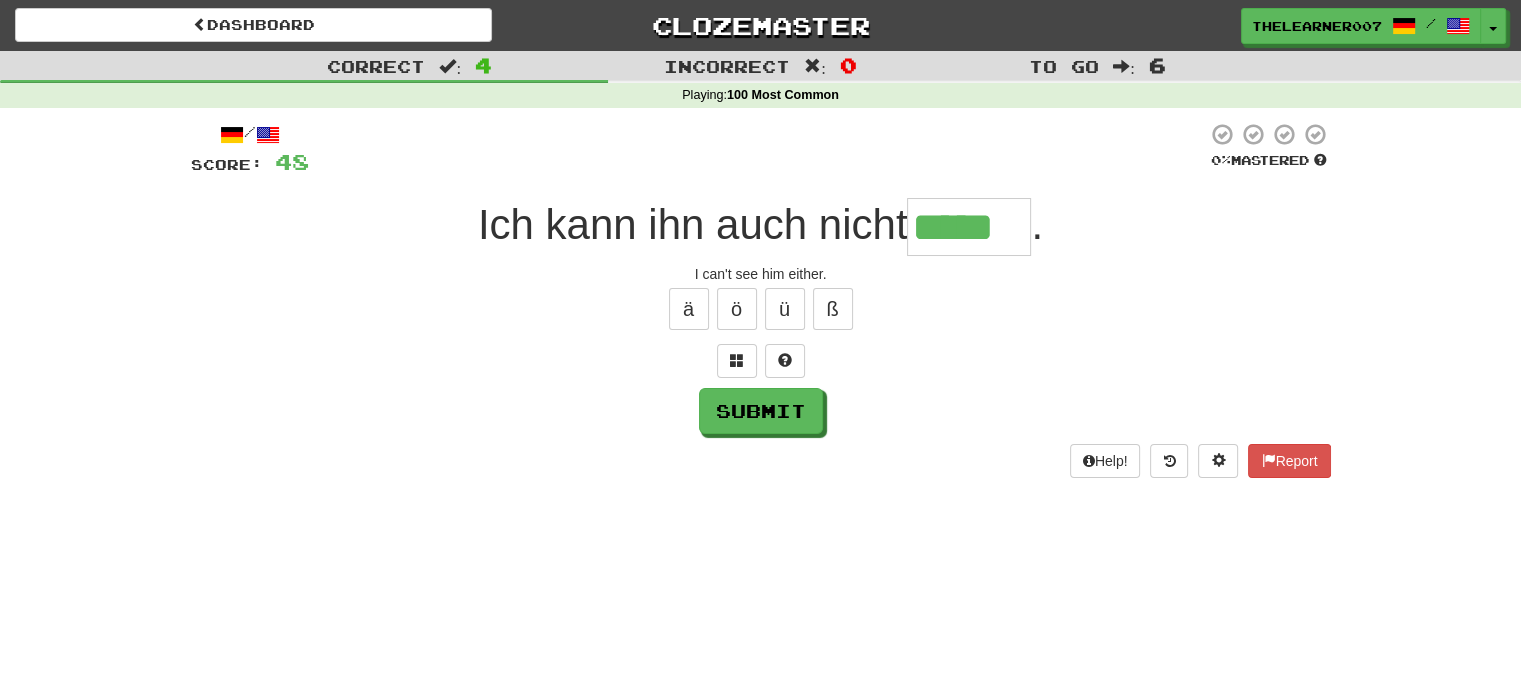 scroll, scrollTop: 0, scrollLeft: 0, axis: both 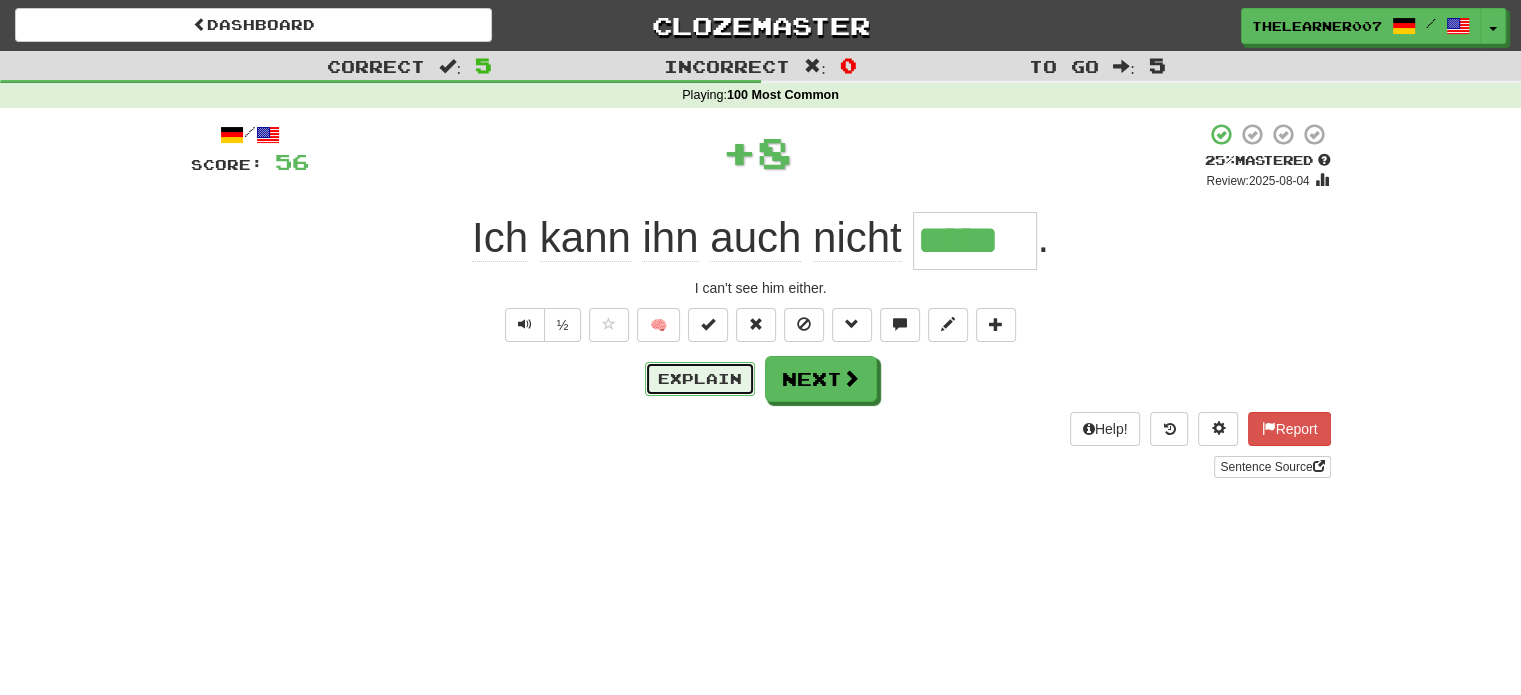 click on "Explain" at bounding box center [700, 379] 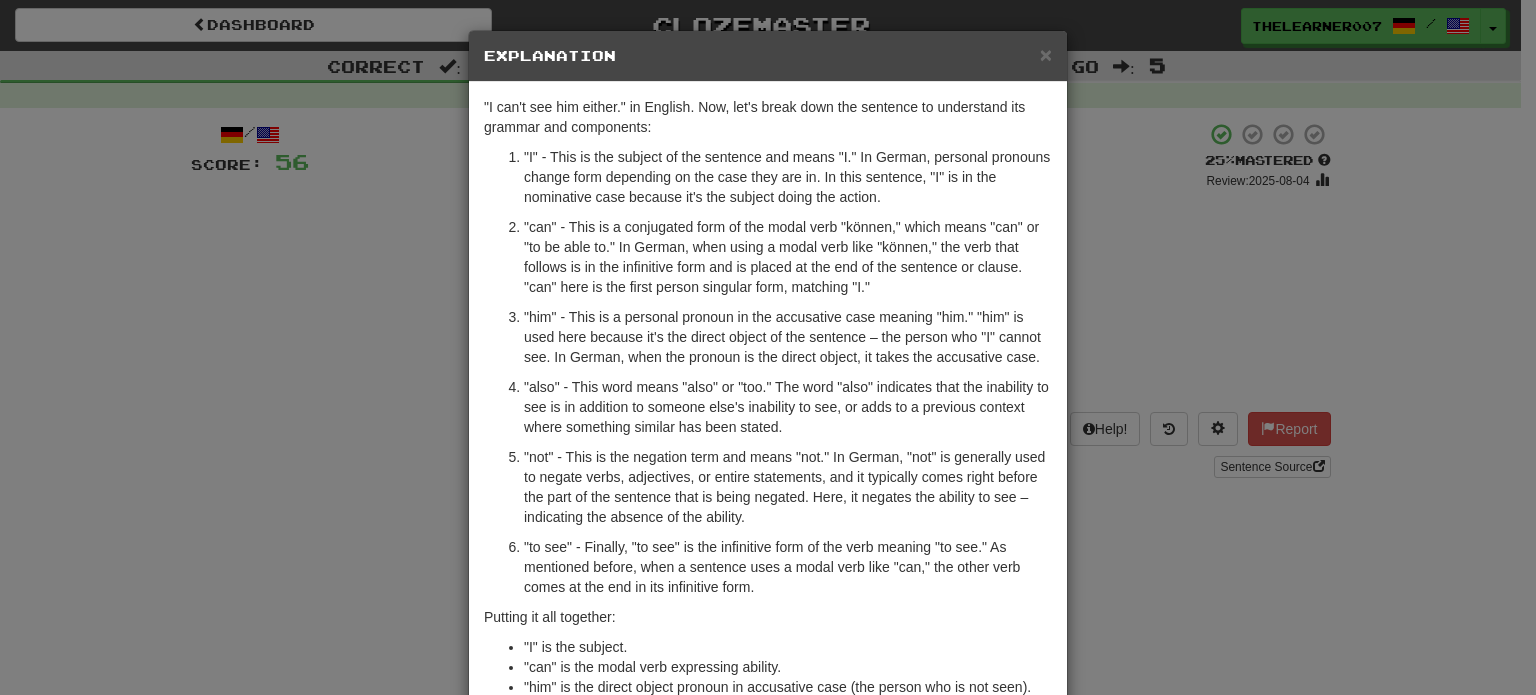 click on "× Explanation "Ich kann ihn auch nicht sehen." is a German sentence that translates to "I can't see him either." in English. Now, let's break down the sentence to understand its grammar and components:
"Ich" - This is the subject of the sentence and means "I." In German, personal pronouns change form depending on the case they are in. In this sentence, "Ich" is in the nominative case because it's the subject doing the action.
"kann" - This is a conjugated form of the modal verb "können," which means "can" or "to be able to." In German, when using a modal verb like "können," the verb that follows is in the infinitive form and is placed at the end of the sentence or clause. "Kann" here is the first person singular form, matching "Ich."
"ihn" - This is a personal pronoun in the accusative case meaning "him." "Ihn" is used here because it's the direct object of the sentence – the person who "Ich" cannot see. In German, when the pronoun is the direct object, it takes the accusative case." at bounding box center [768, 347] 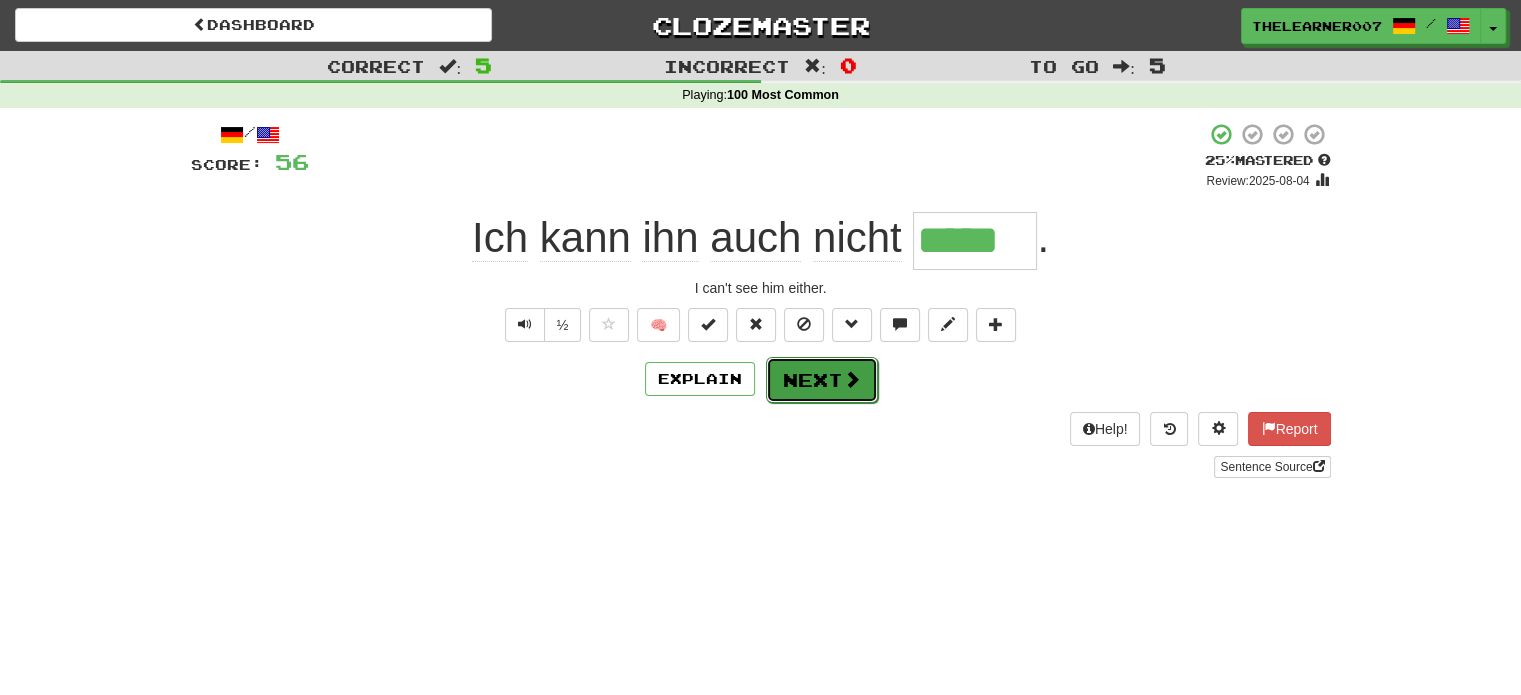 click on "Next" at bounding box center [822, 380] 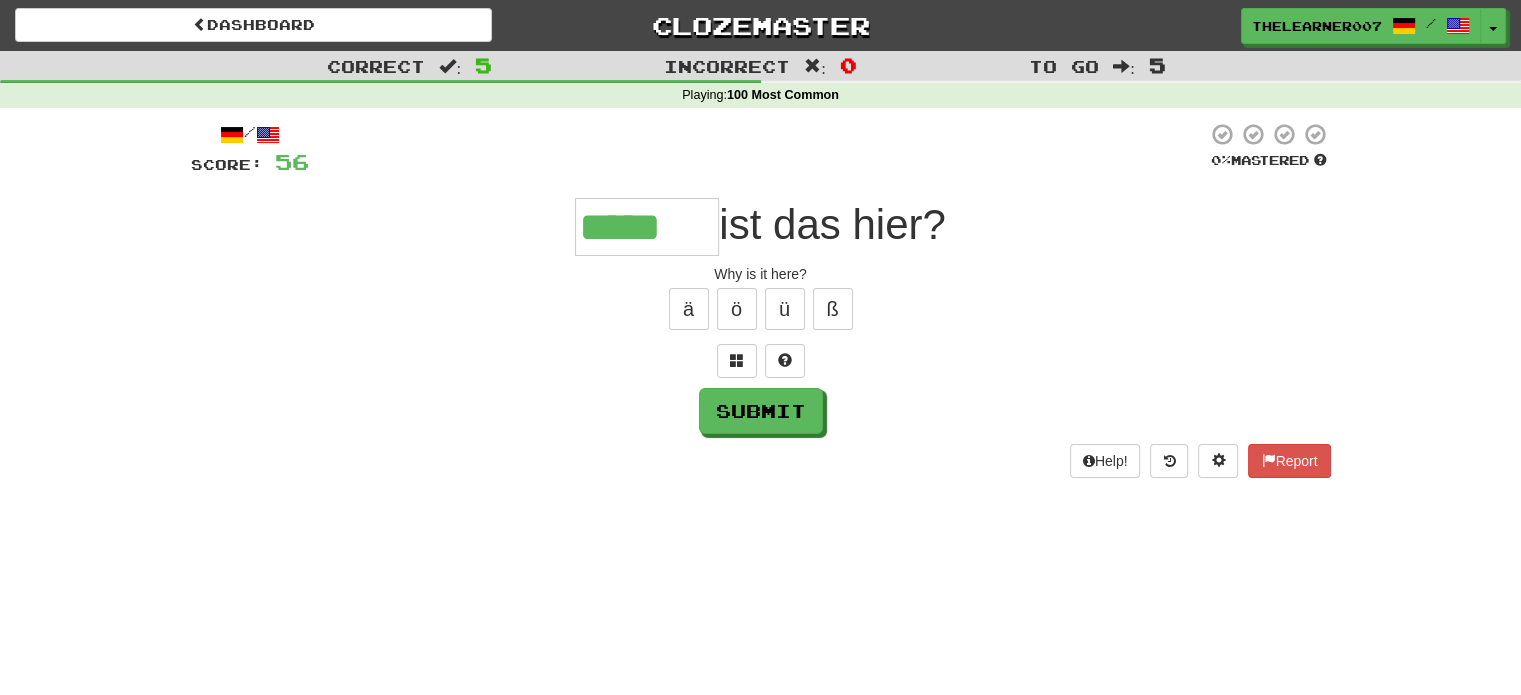 type on "*****" 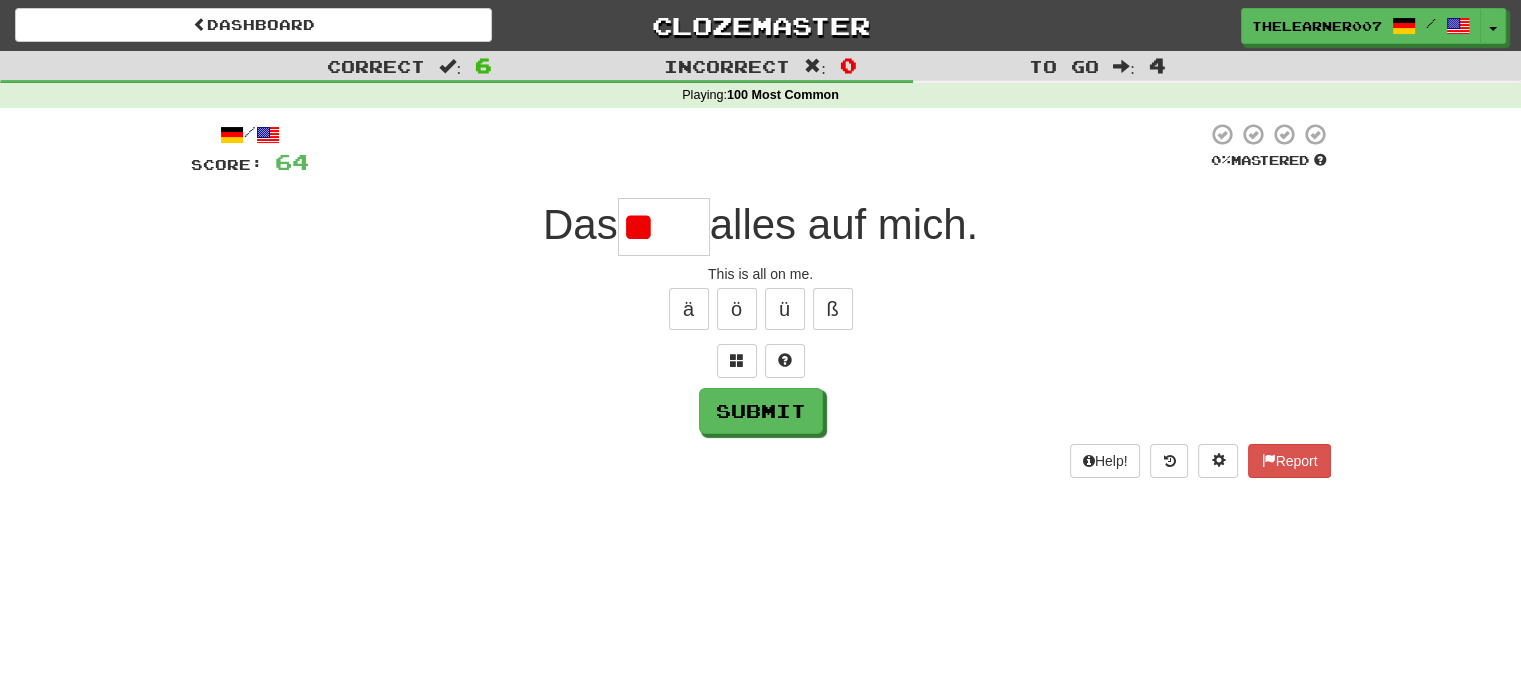 type on "*" 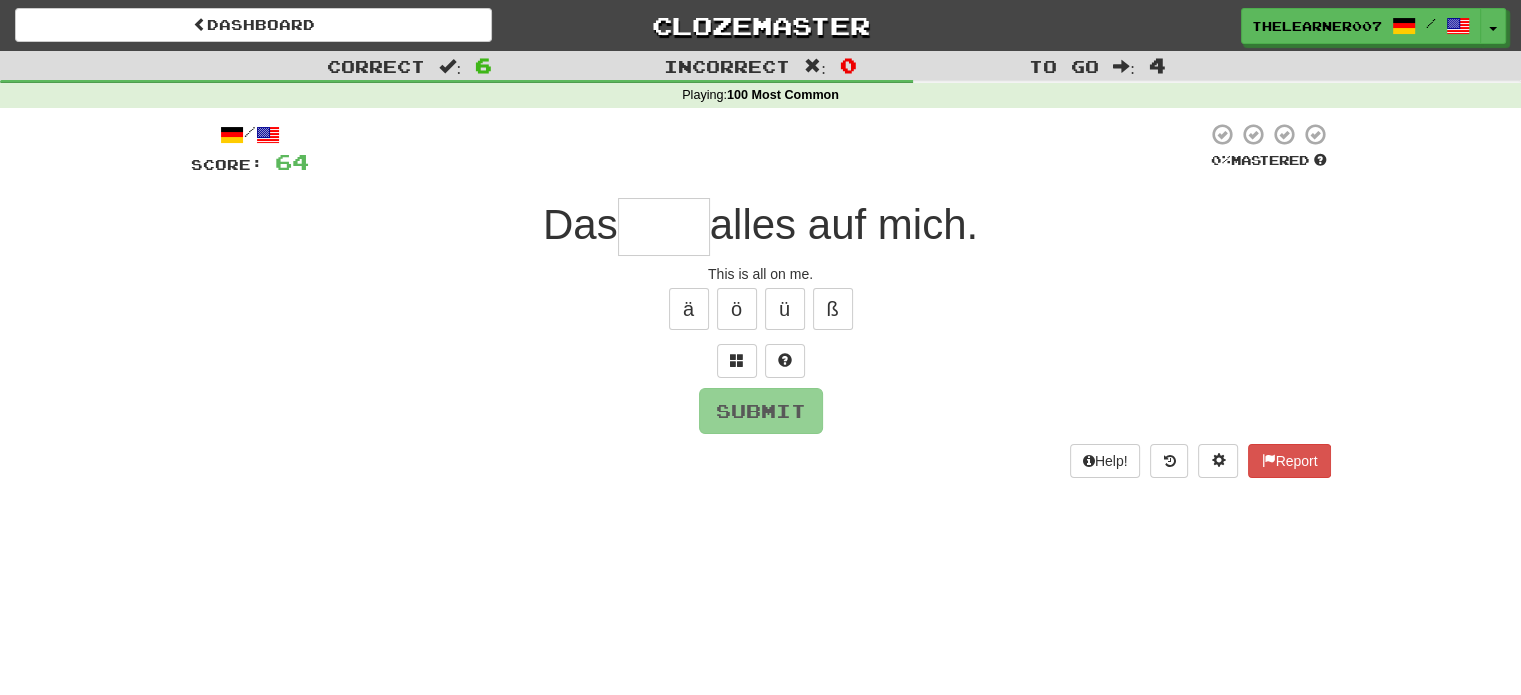 type on "*" 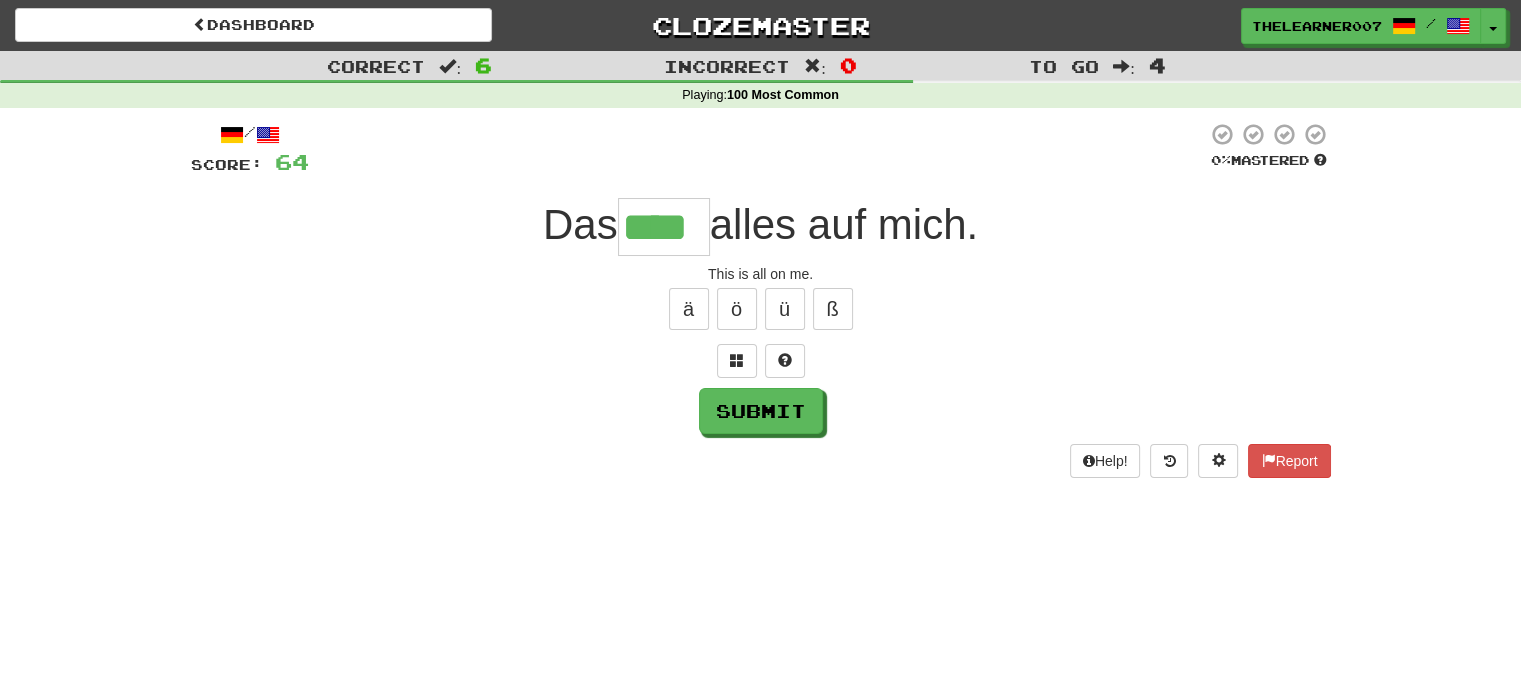type on "****" 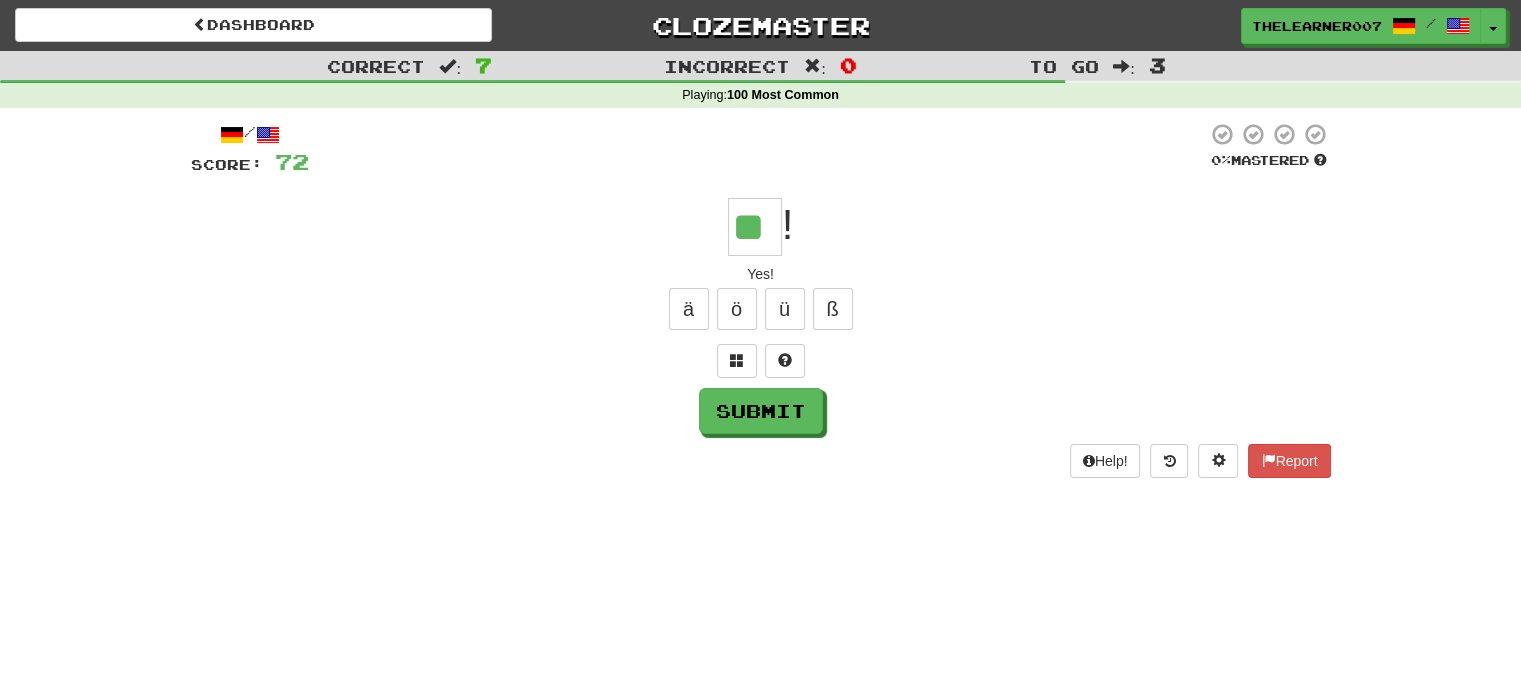 type on "**" 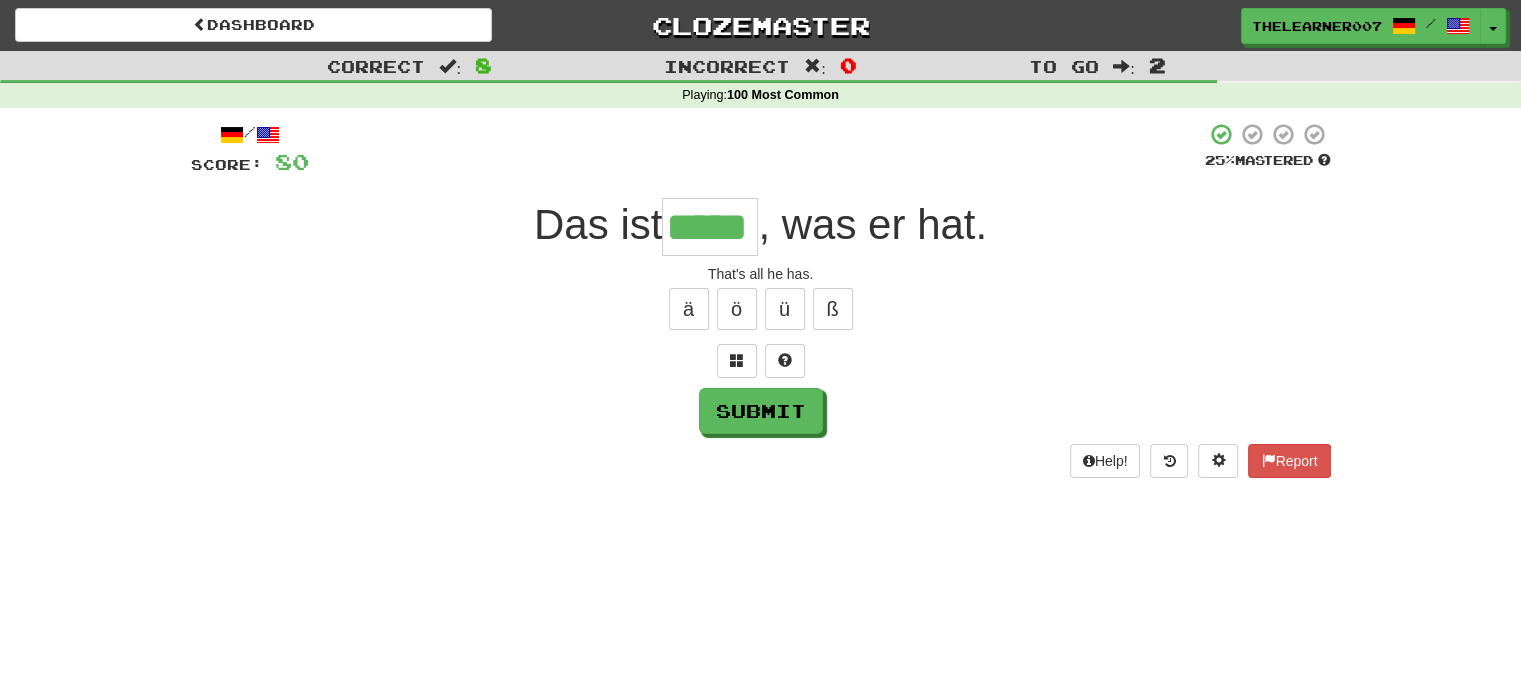 type on "*****" 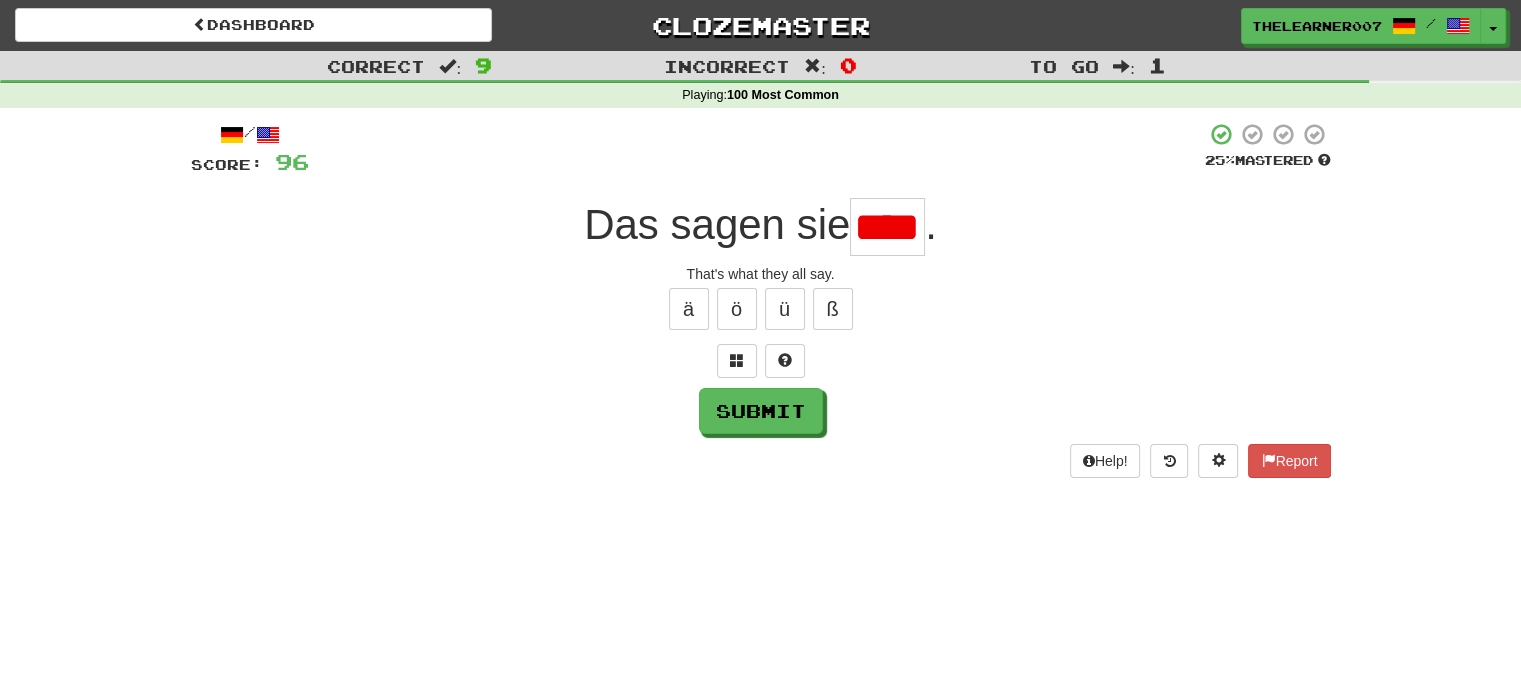 scroll, scrollTop: 0, scrollLeft: 0, axis: both 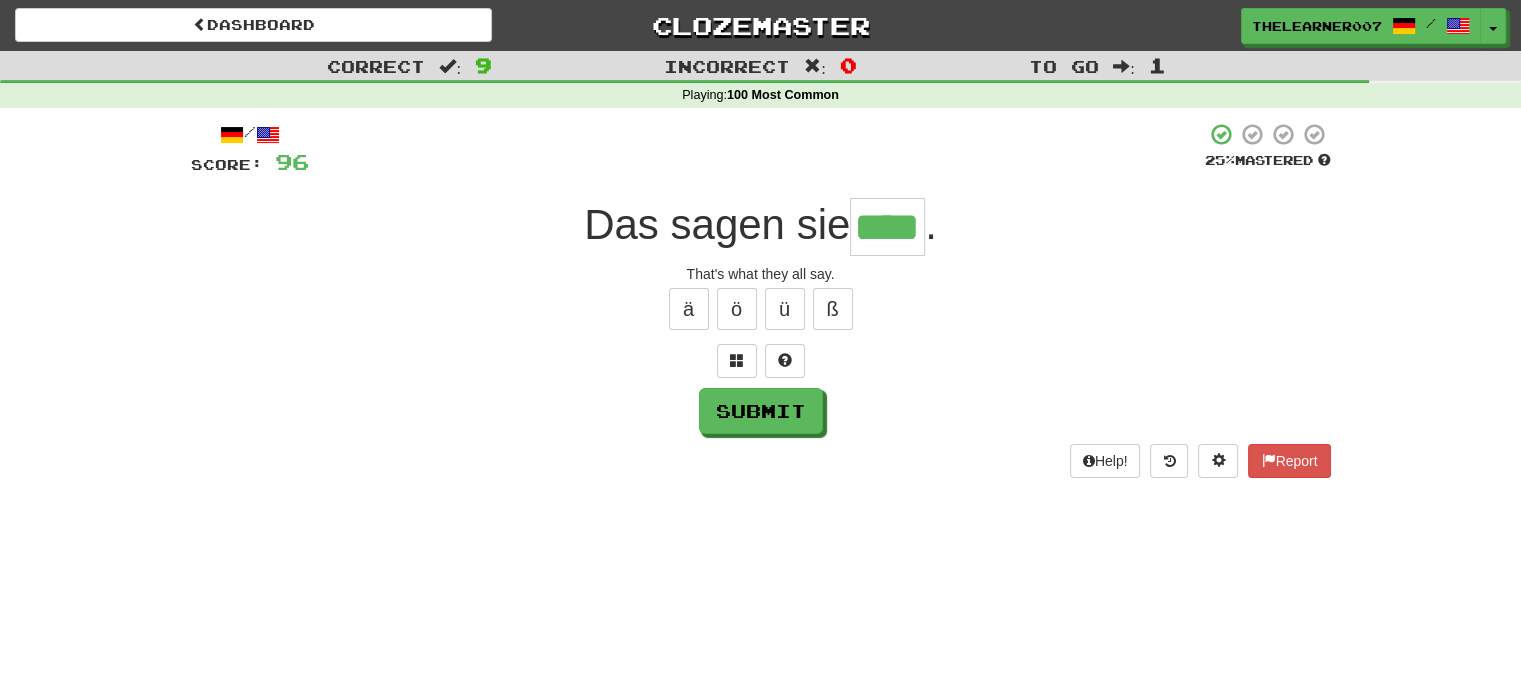 type on "****" 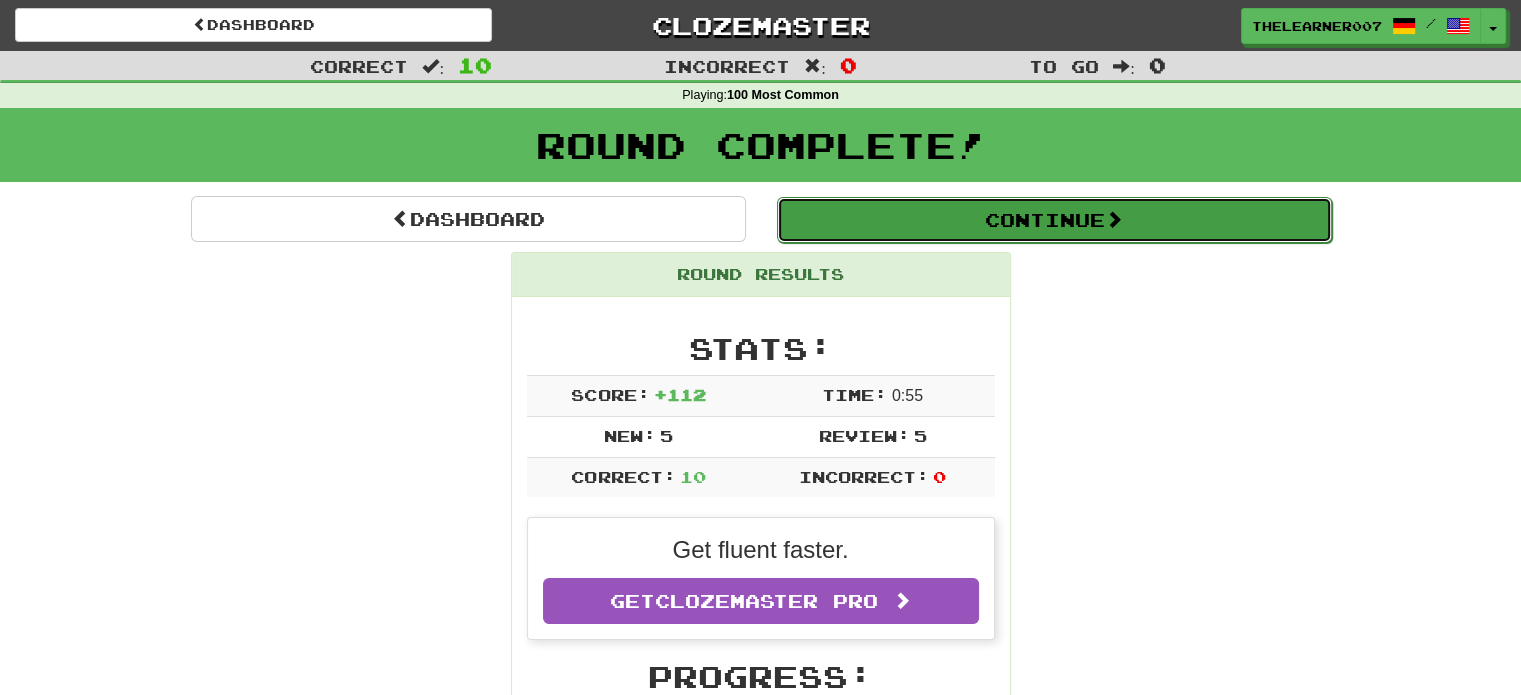 click on "Continue" at bounding box center [1054, 220] 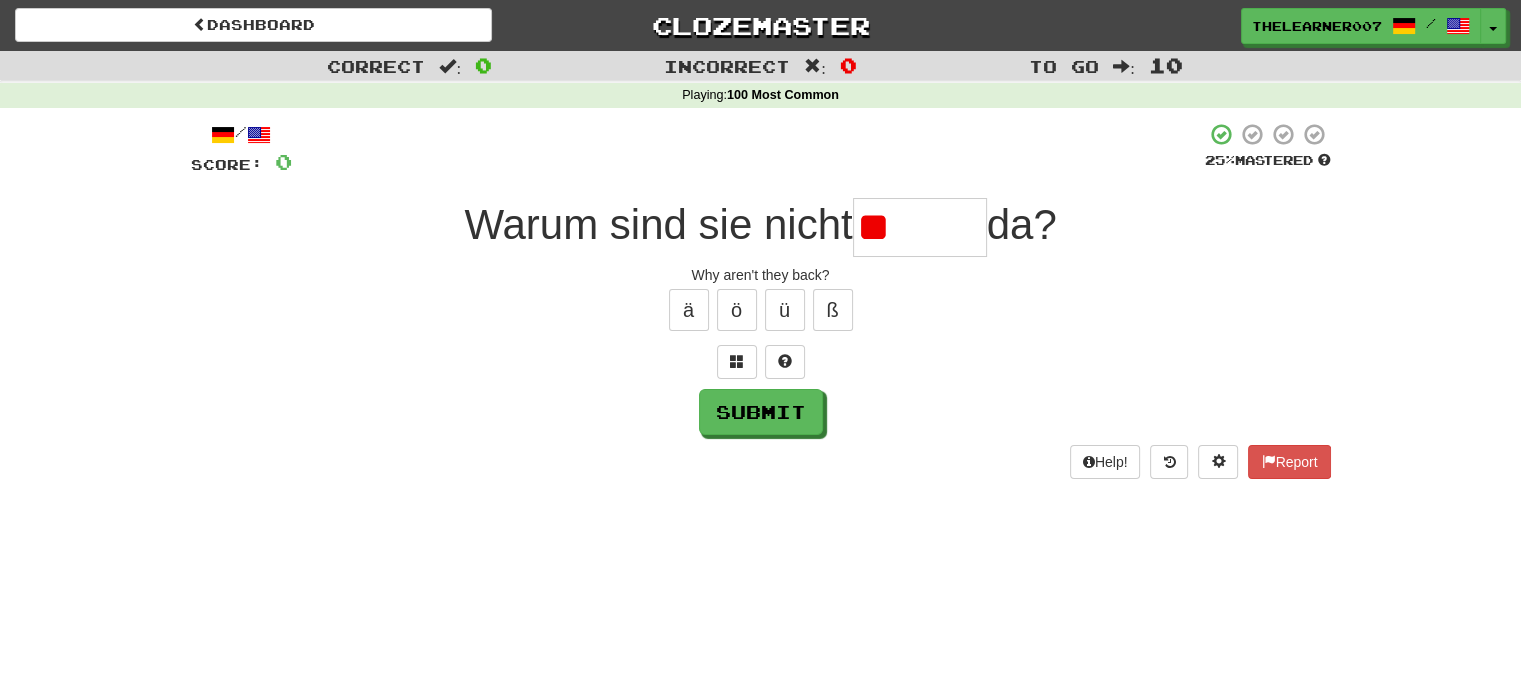 type on "*" 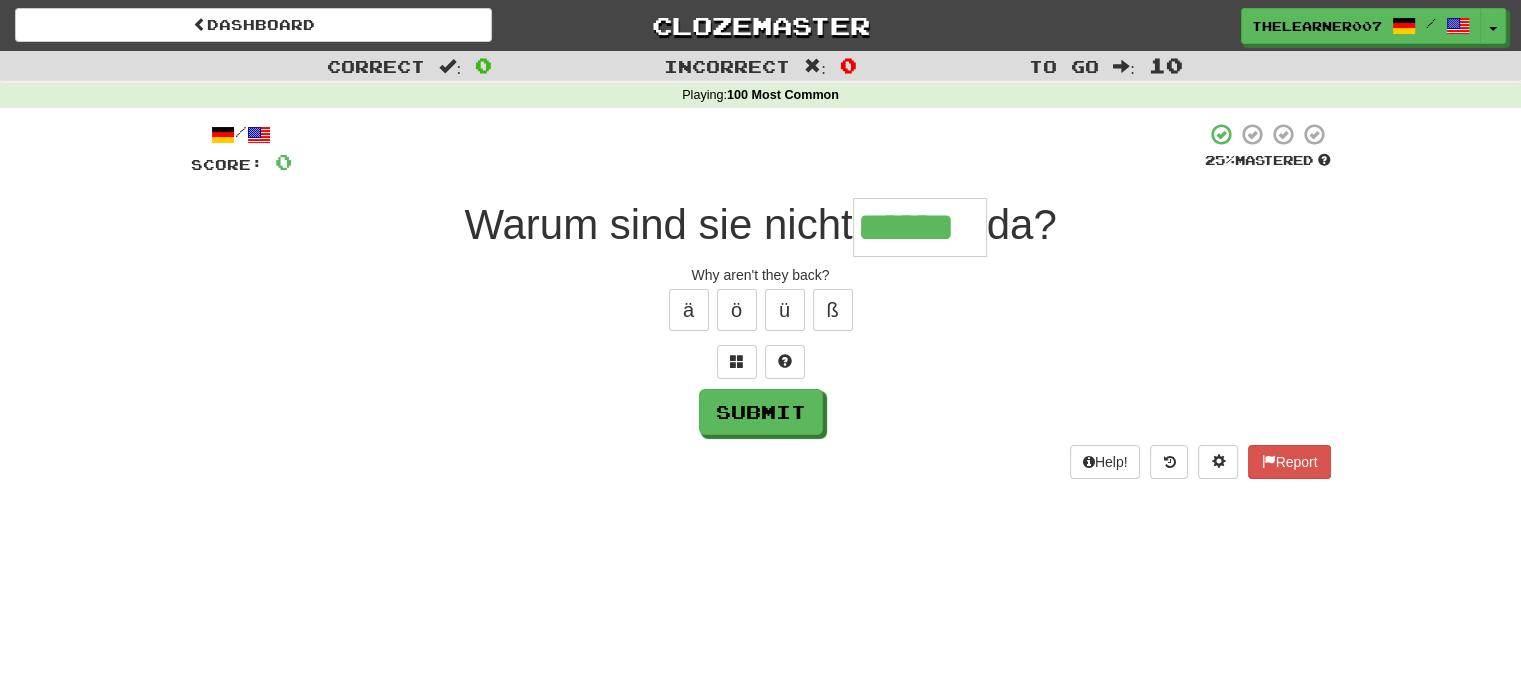 type on "******" 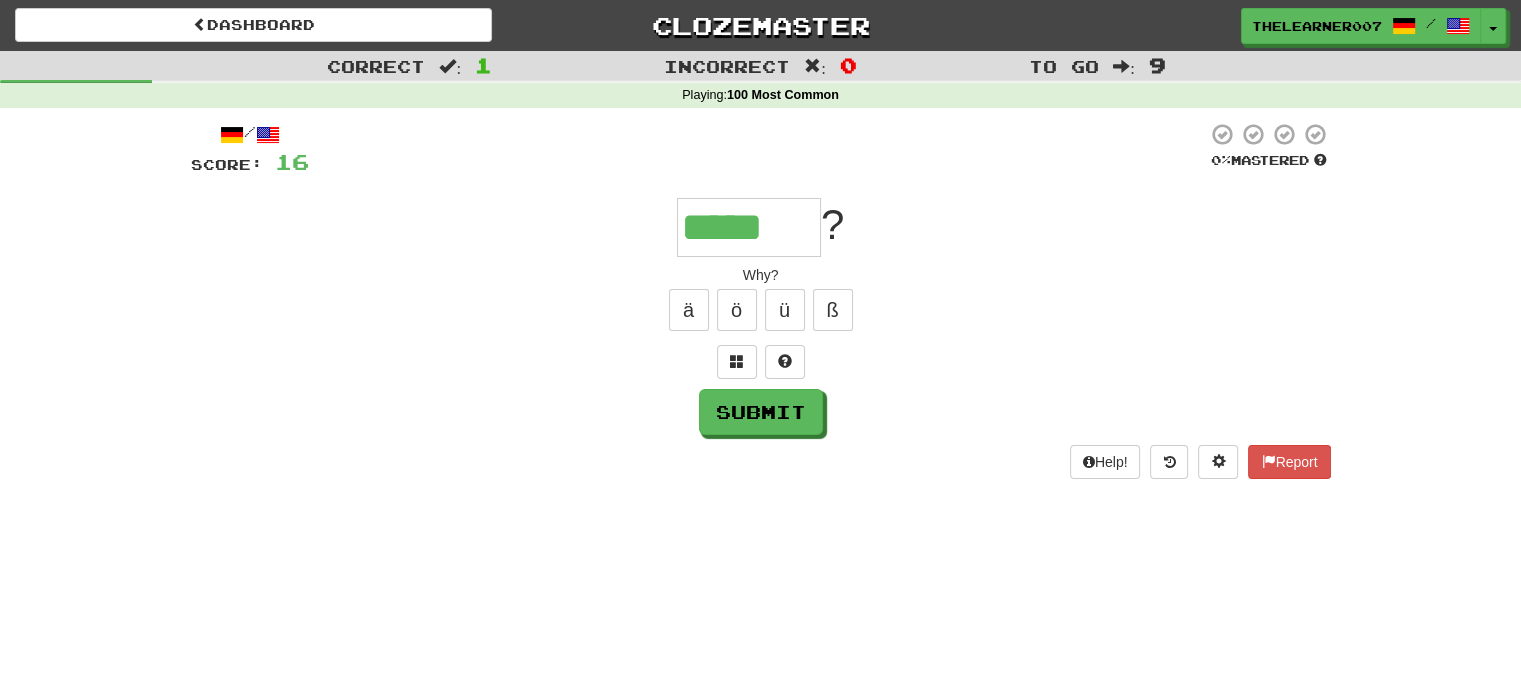 type on "*****" 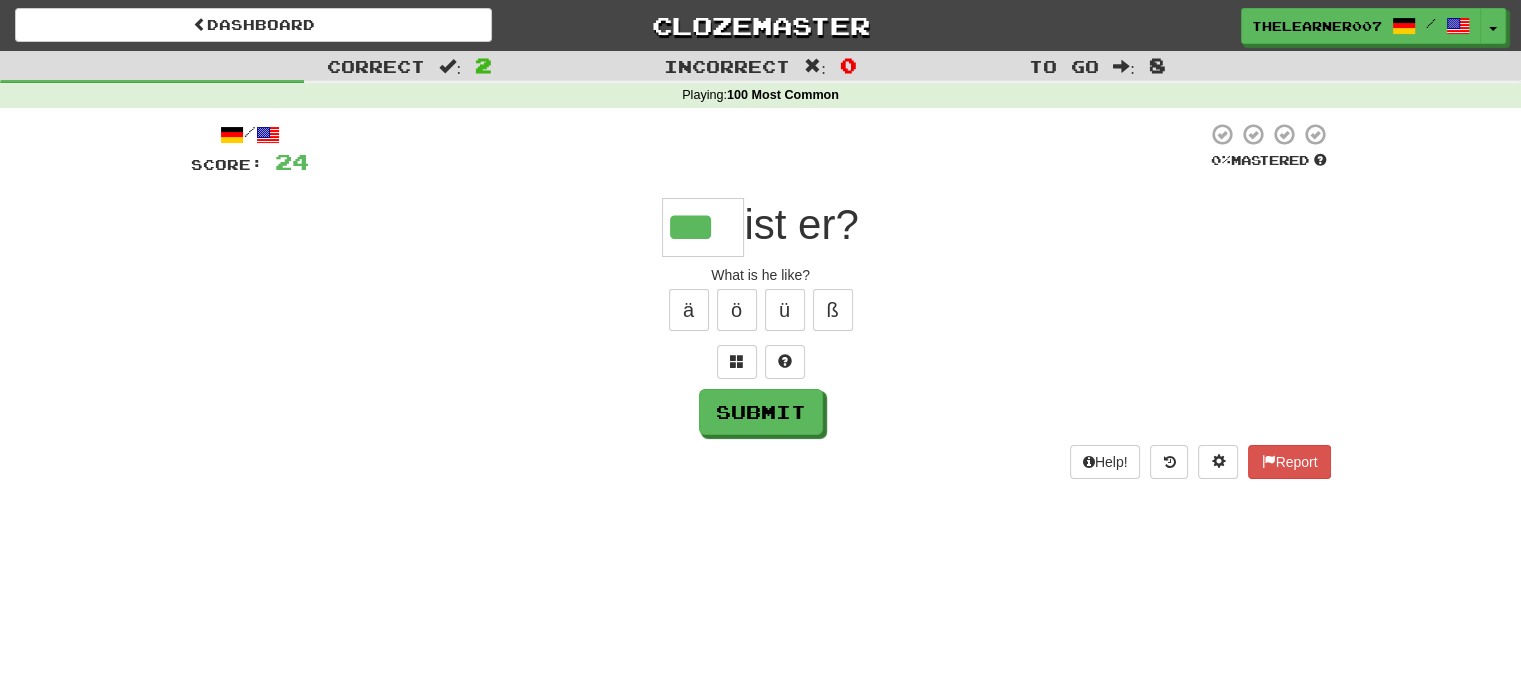 type on "***" 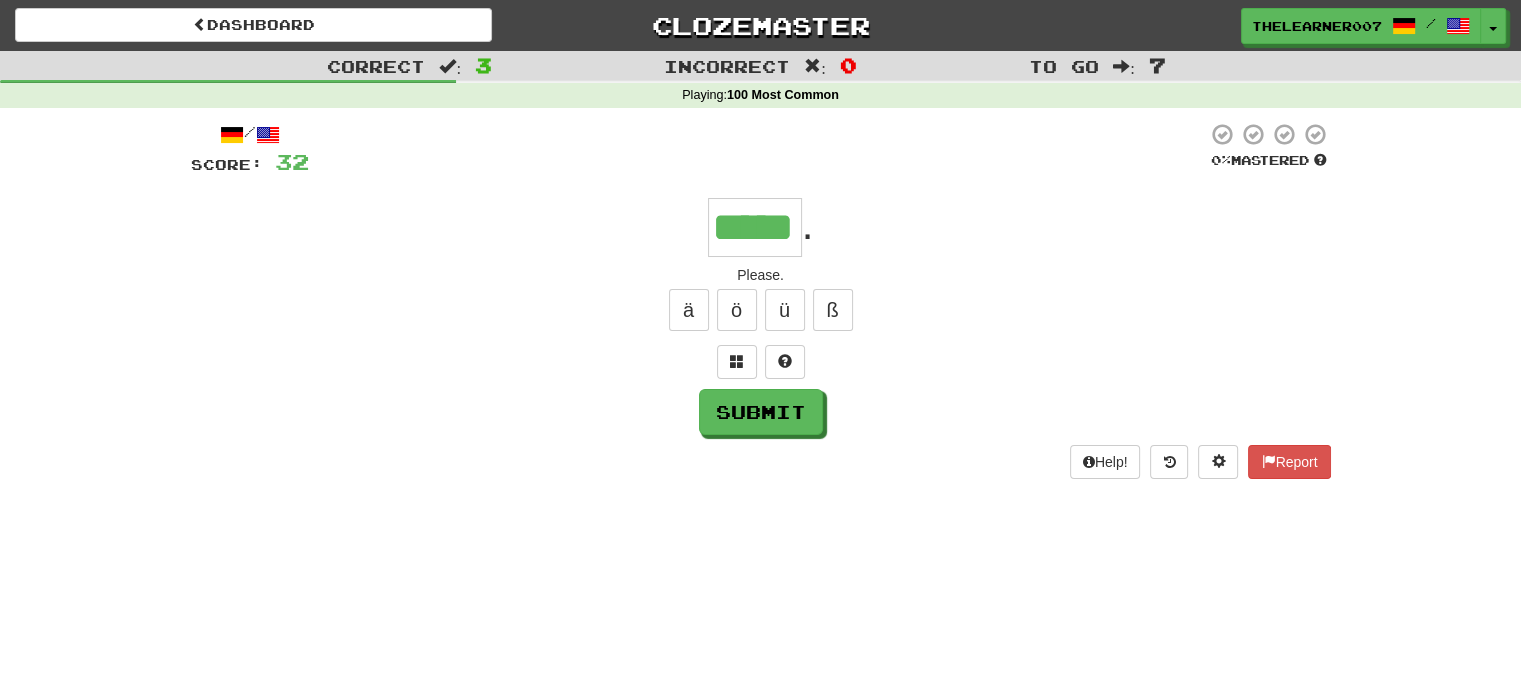 type on "*****" 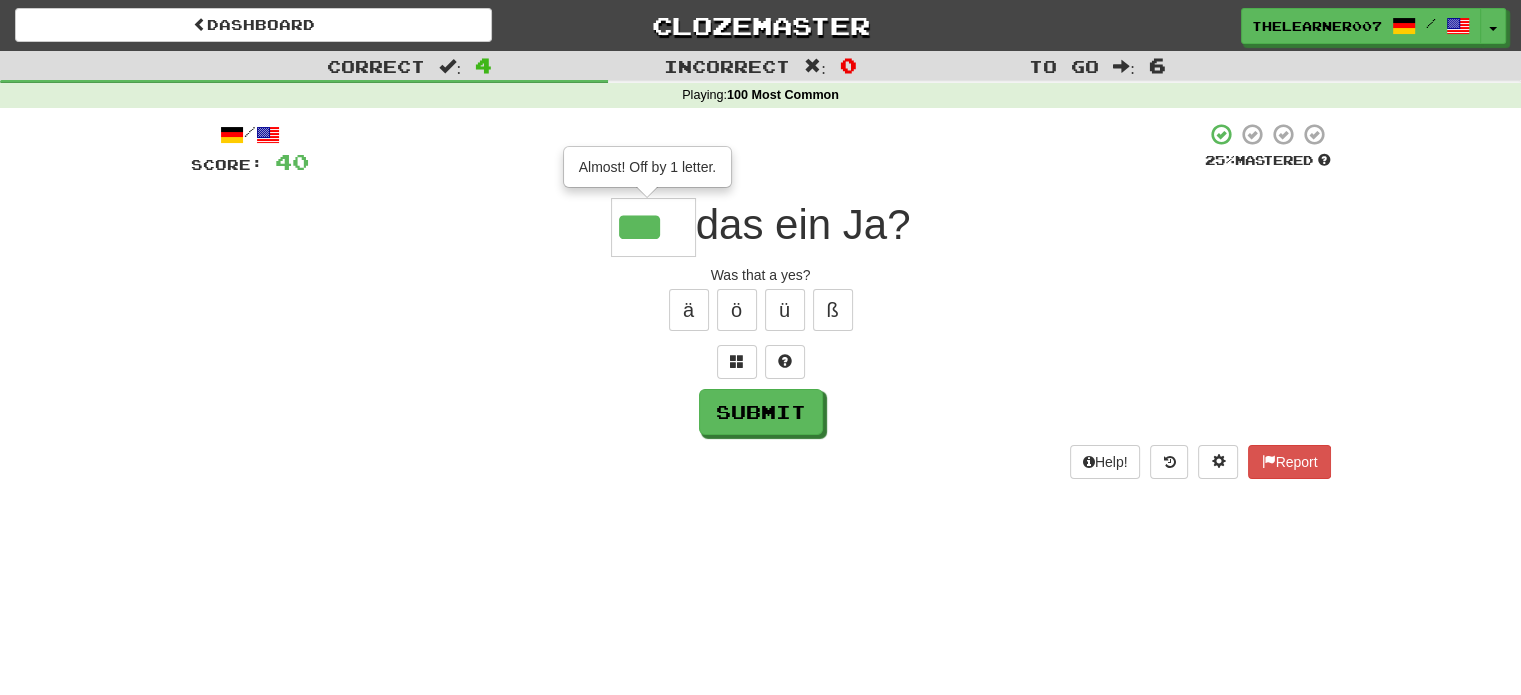 type on "***" 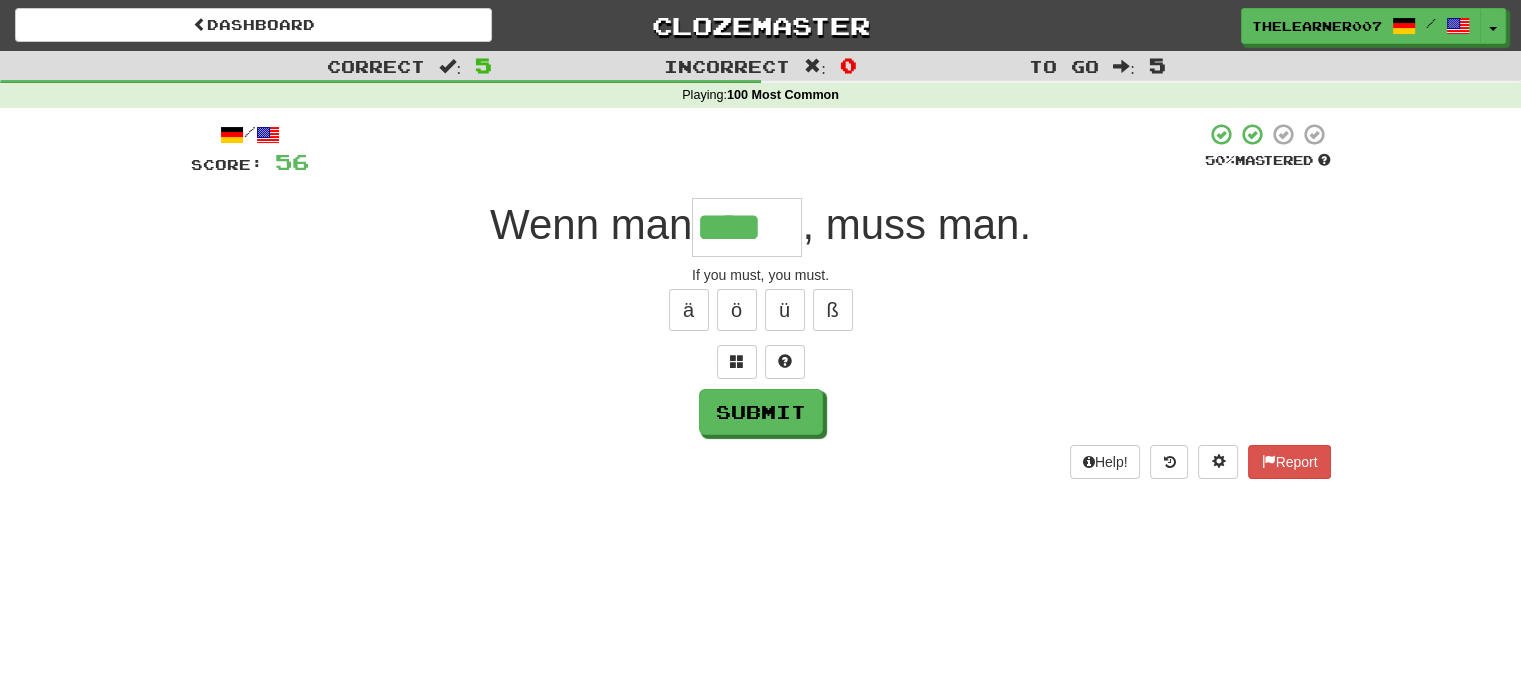 type on "****" 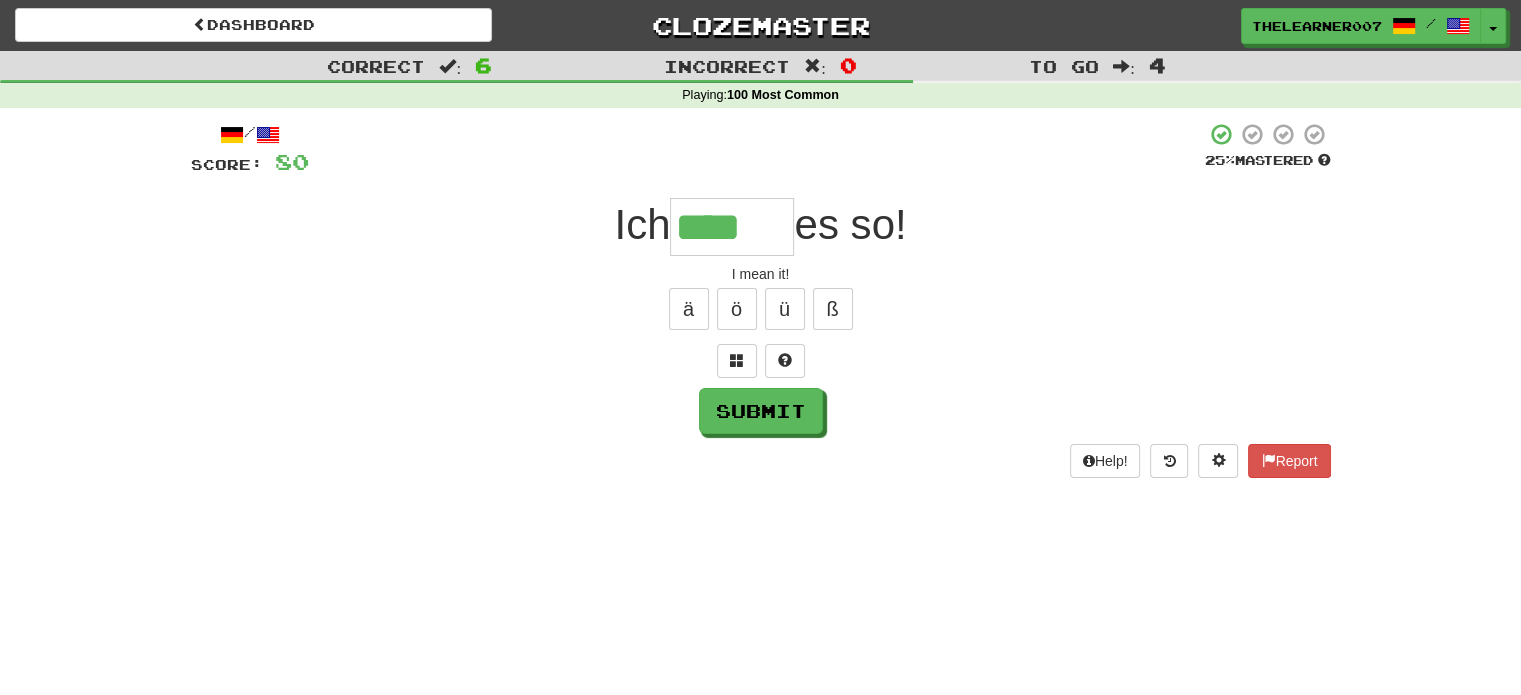 scroll, scrollTop: 0, scrollLeft: 0, axis: both 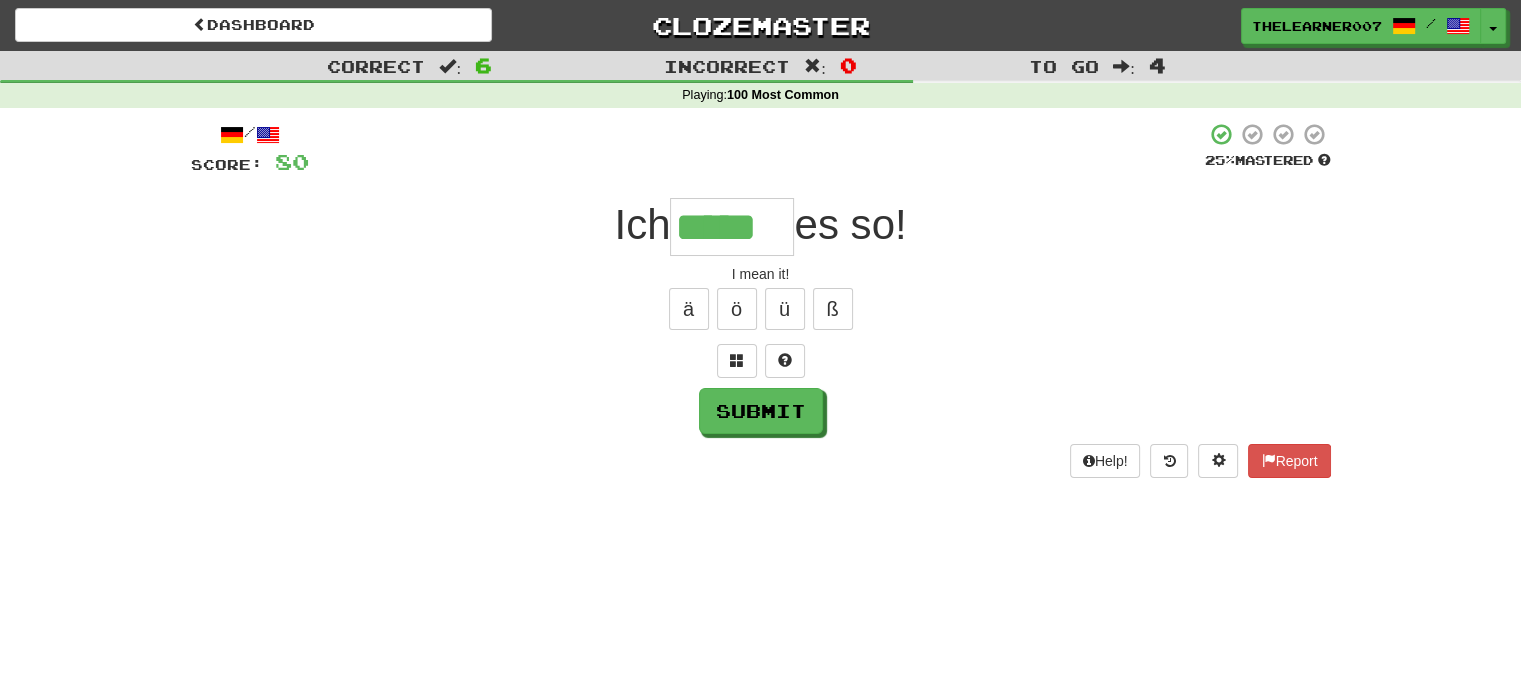 type on "*****" 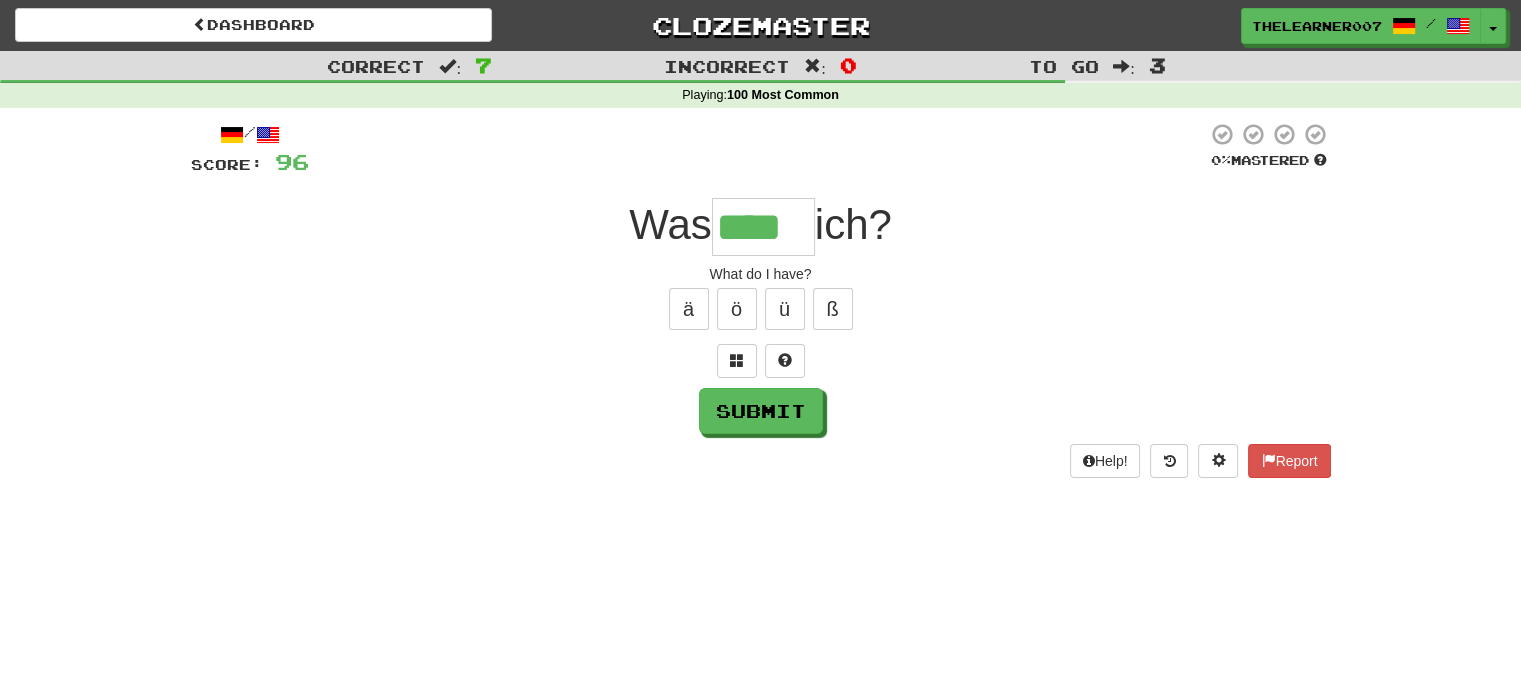type on "****" 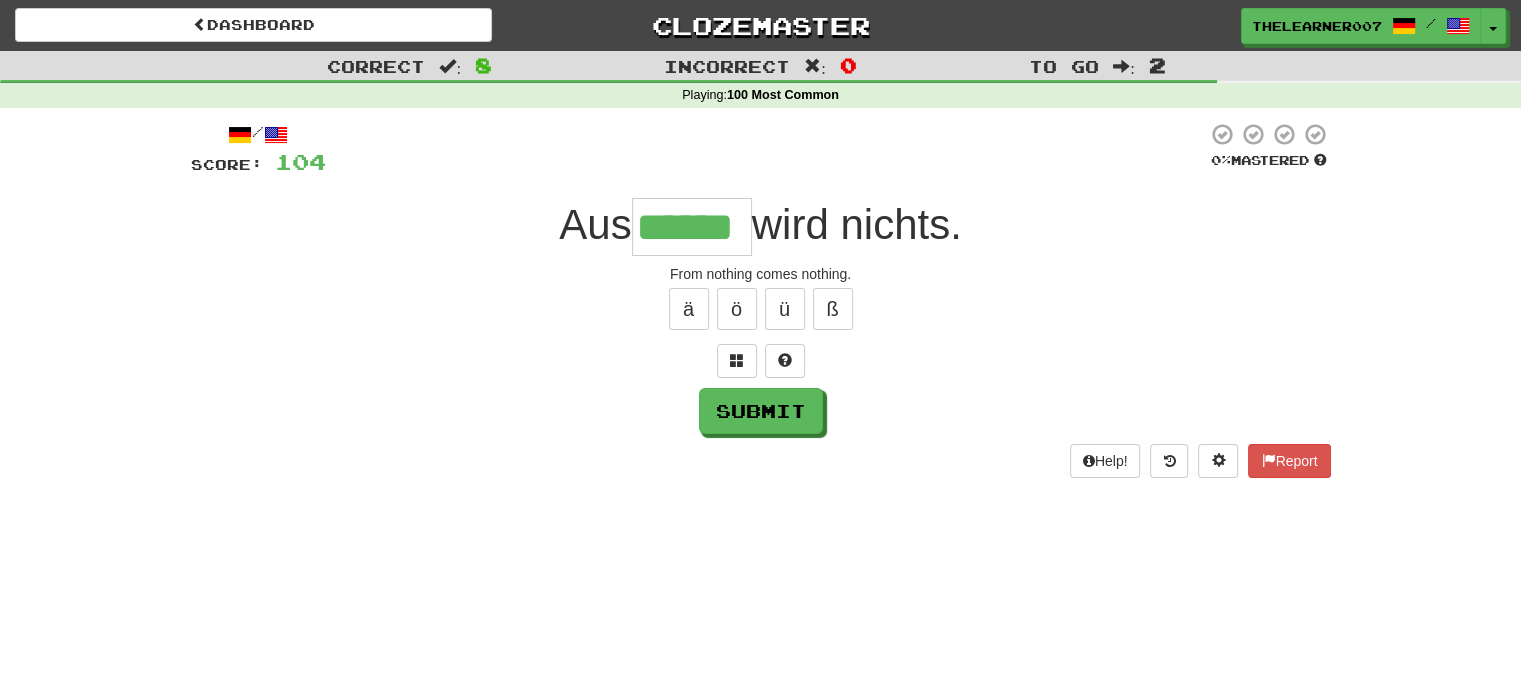 type on "******" 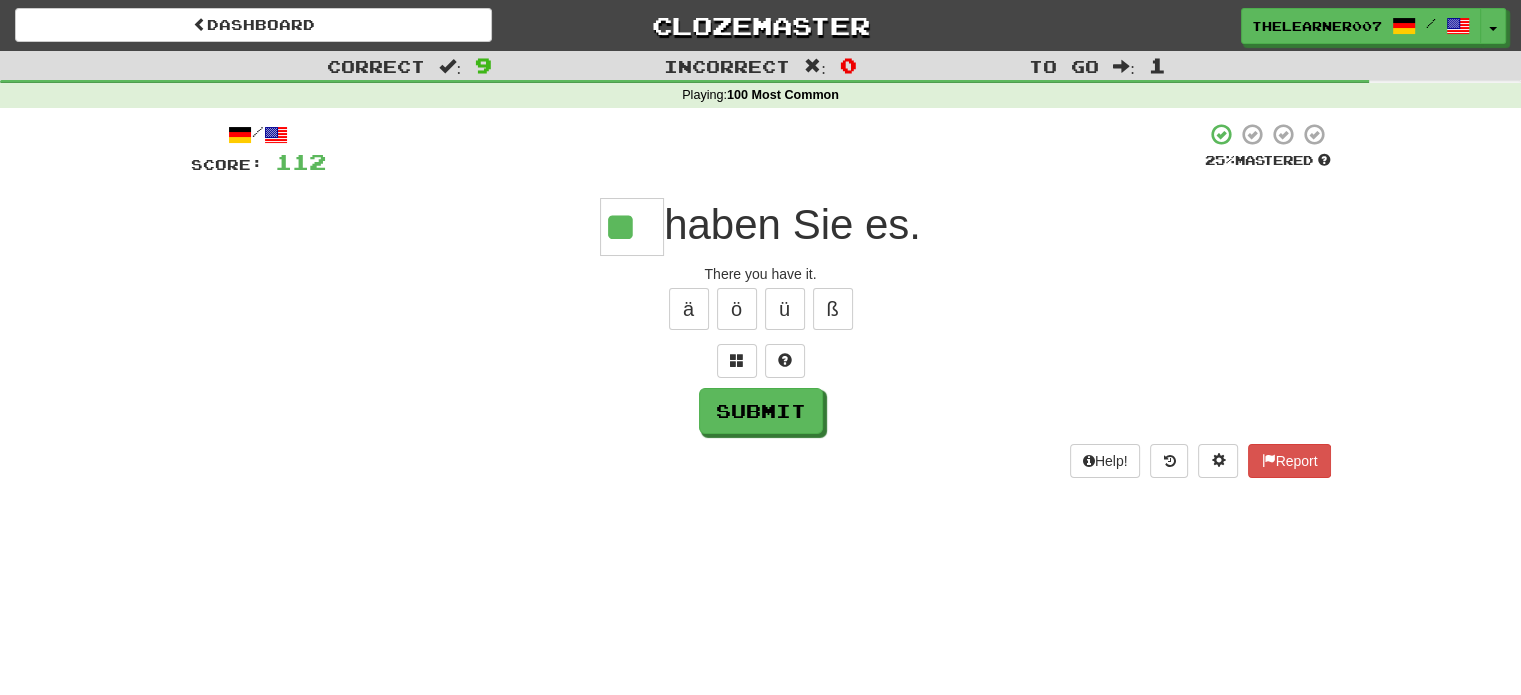 type on "**" 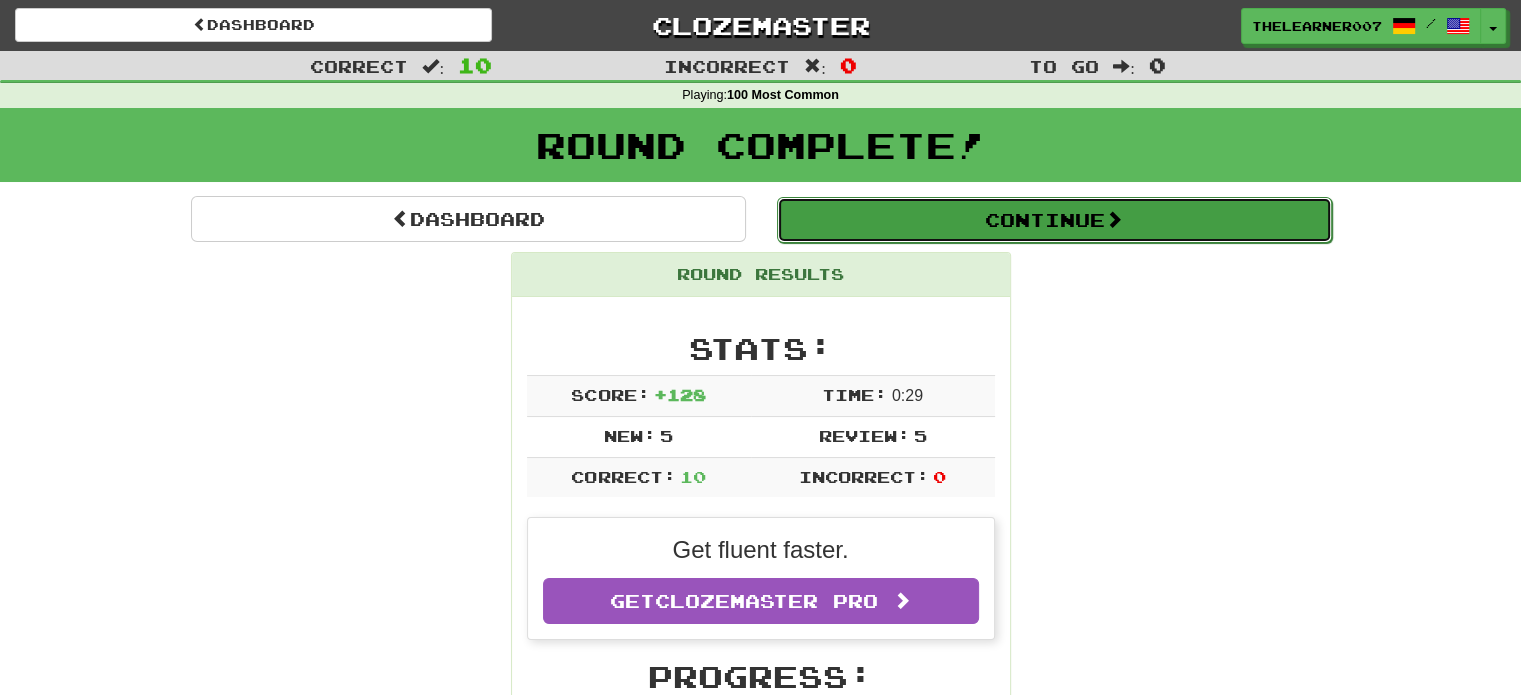 click on "Continue" at bounding box center [1054, 220] 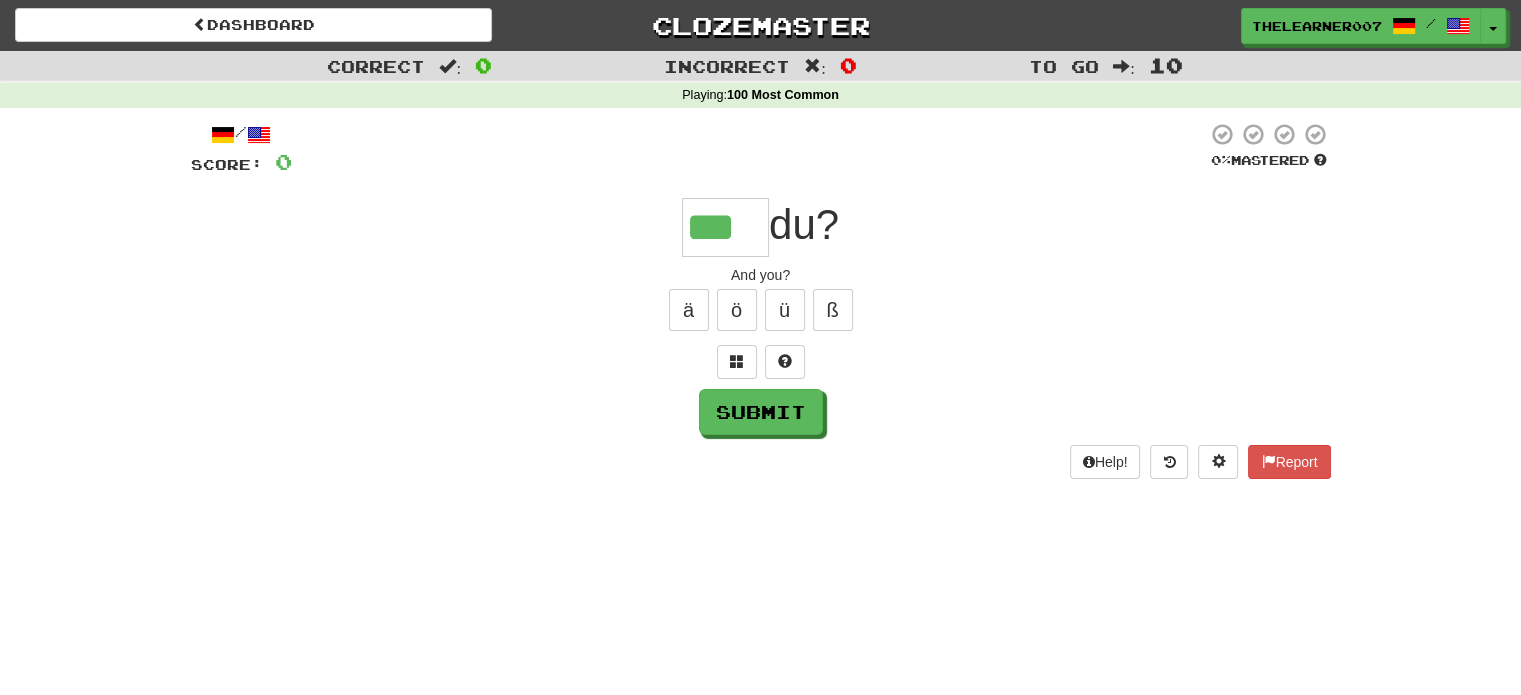 type on "***" 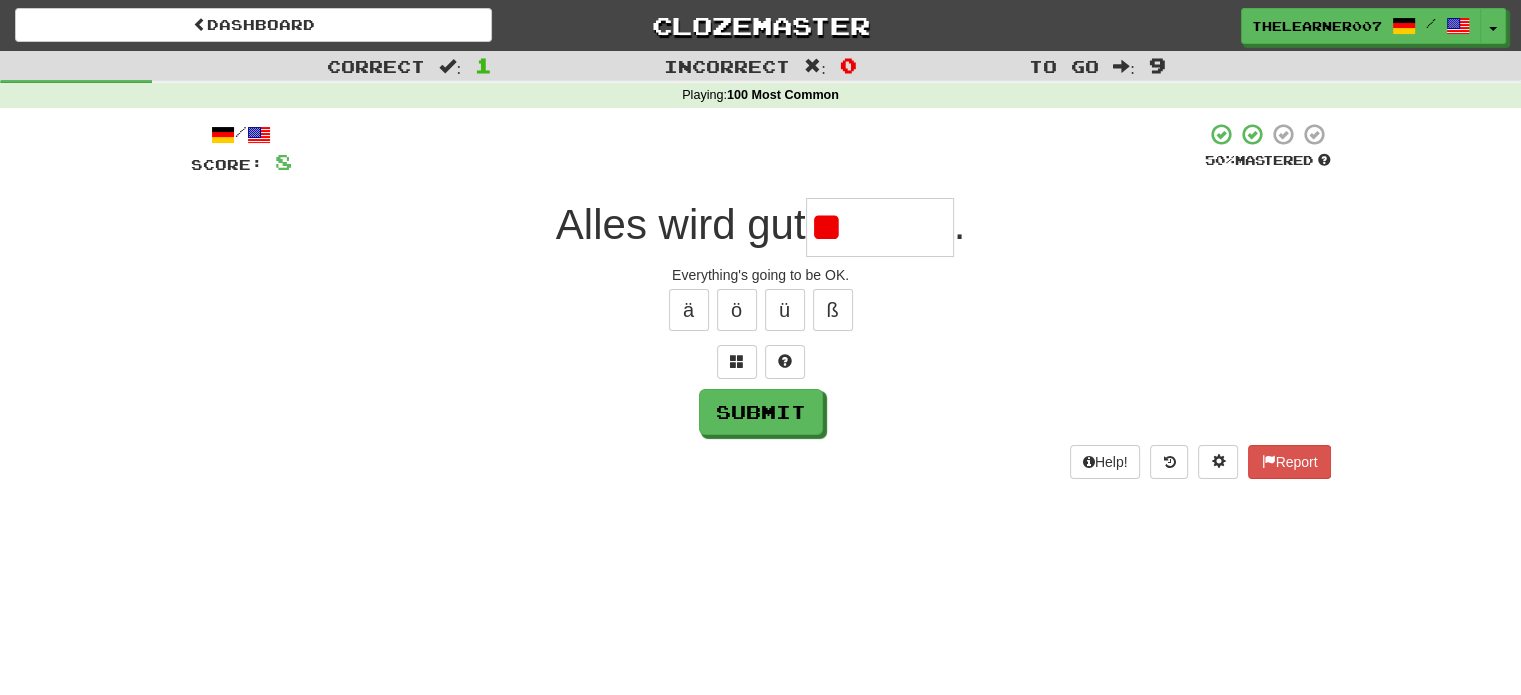 type on "*" 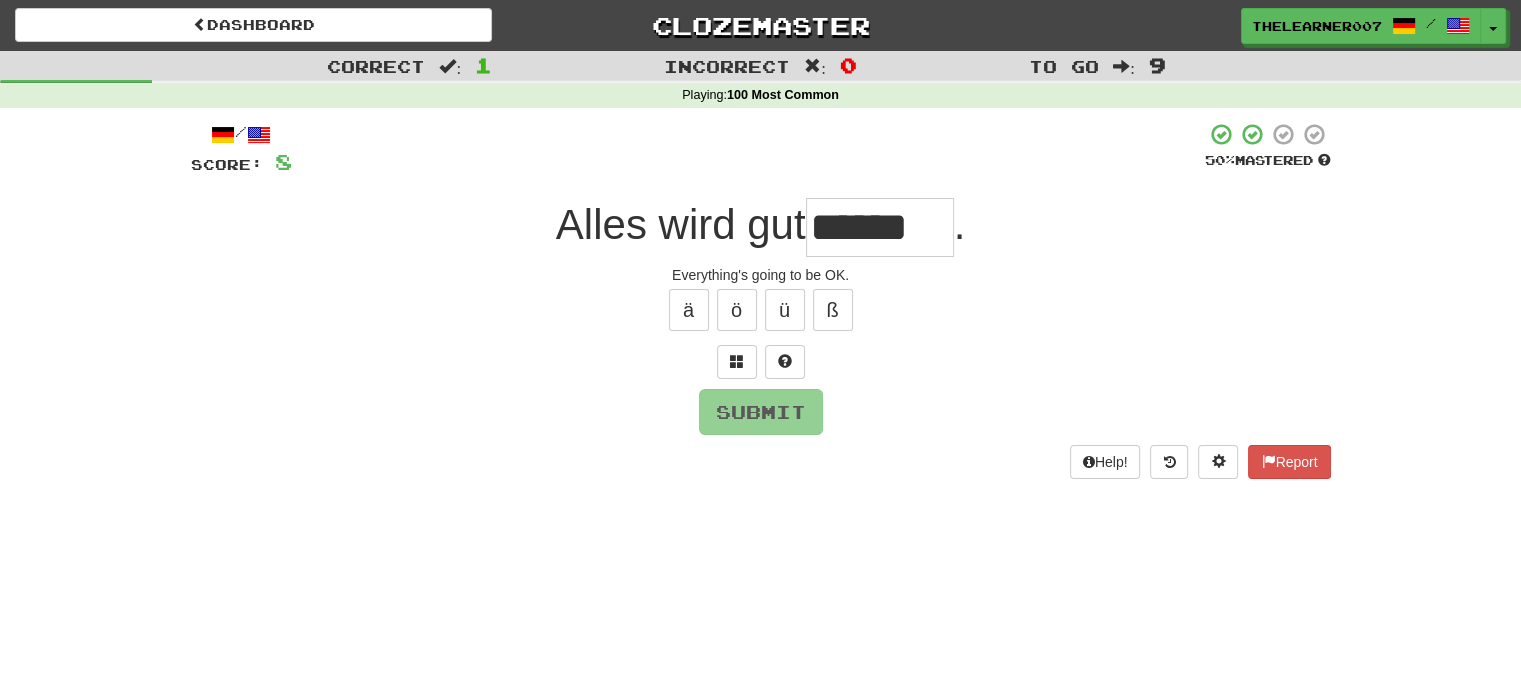 type on "*" 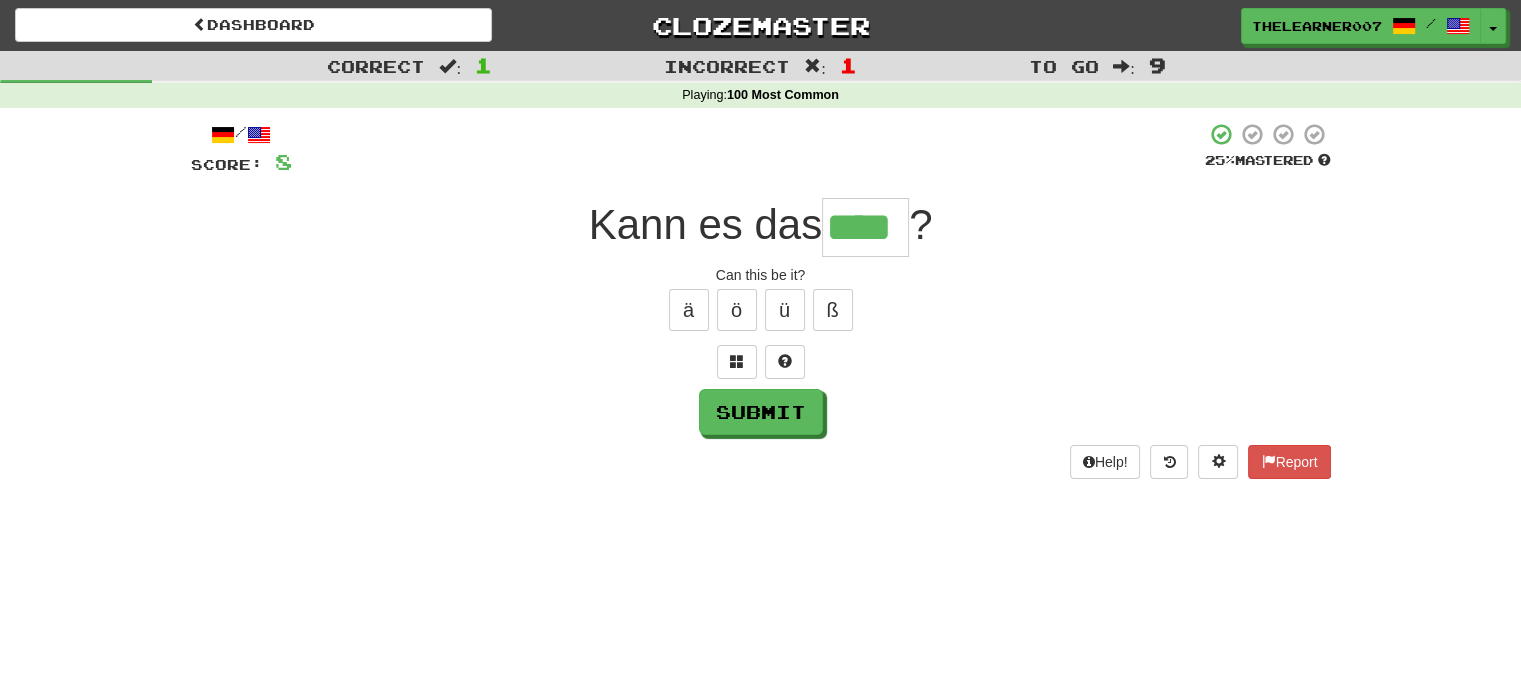 type on "****" 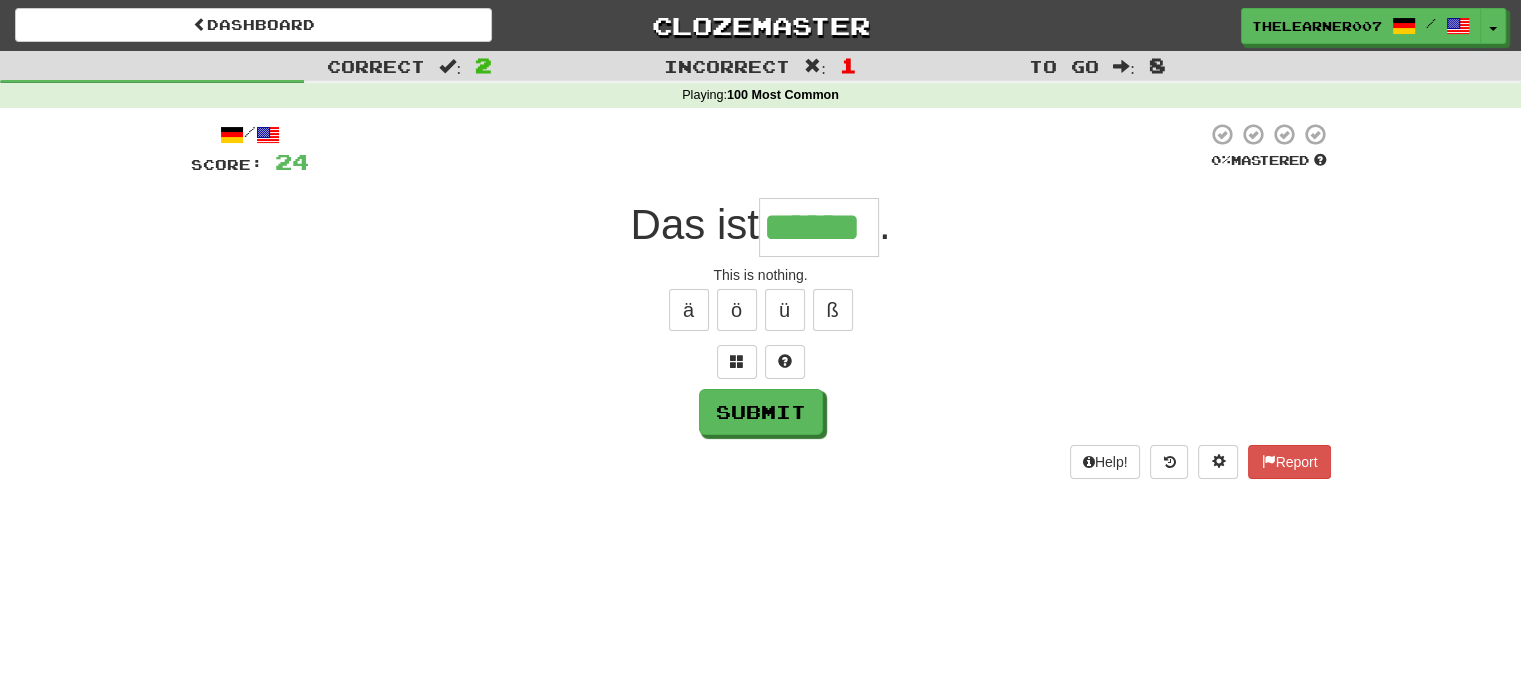 type on "******" 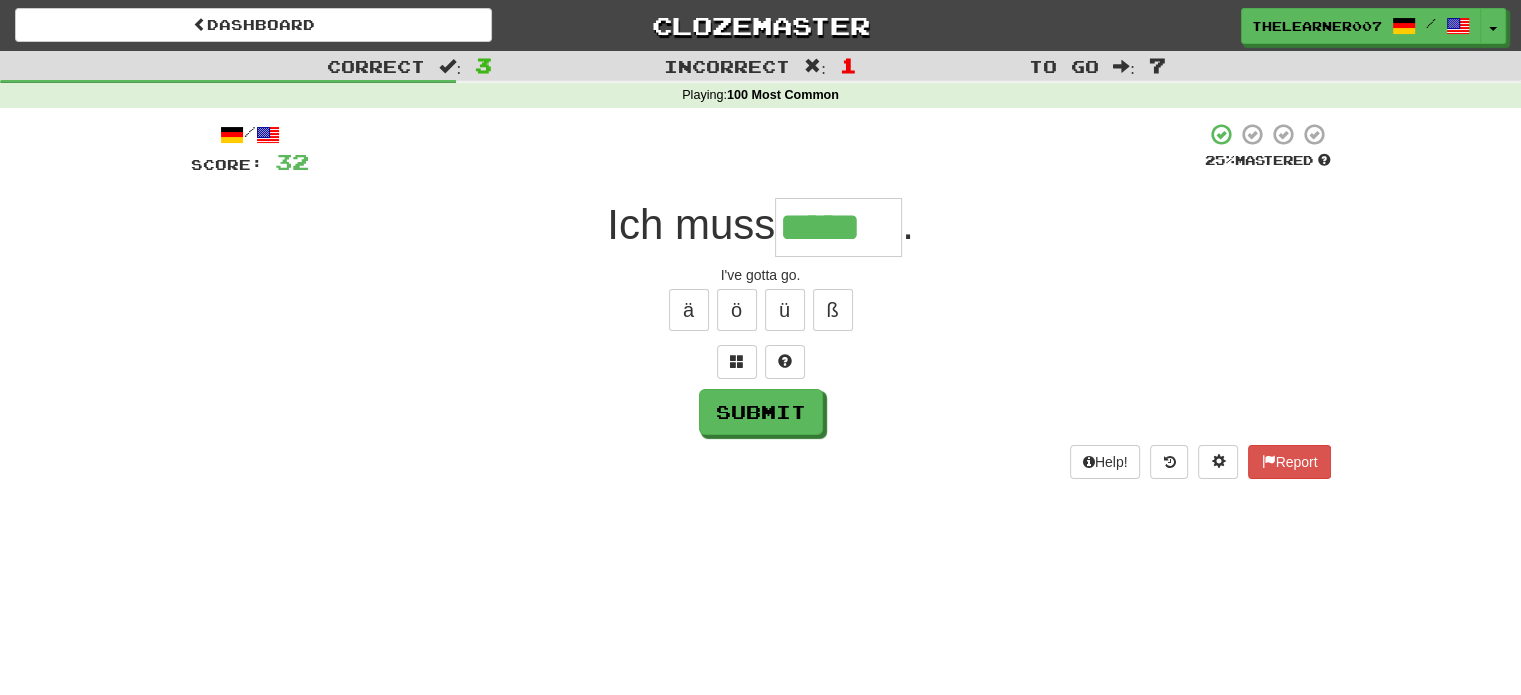type on "*****" 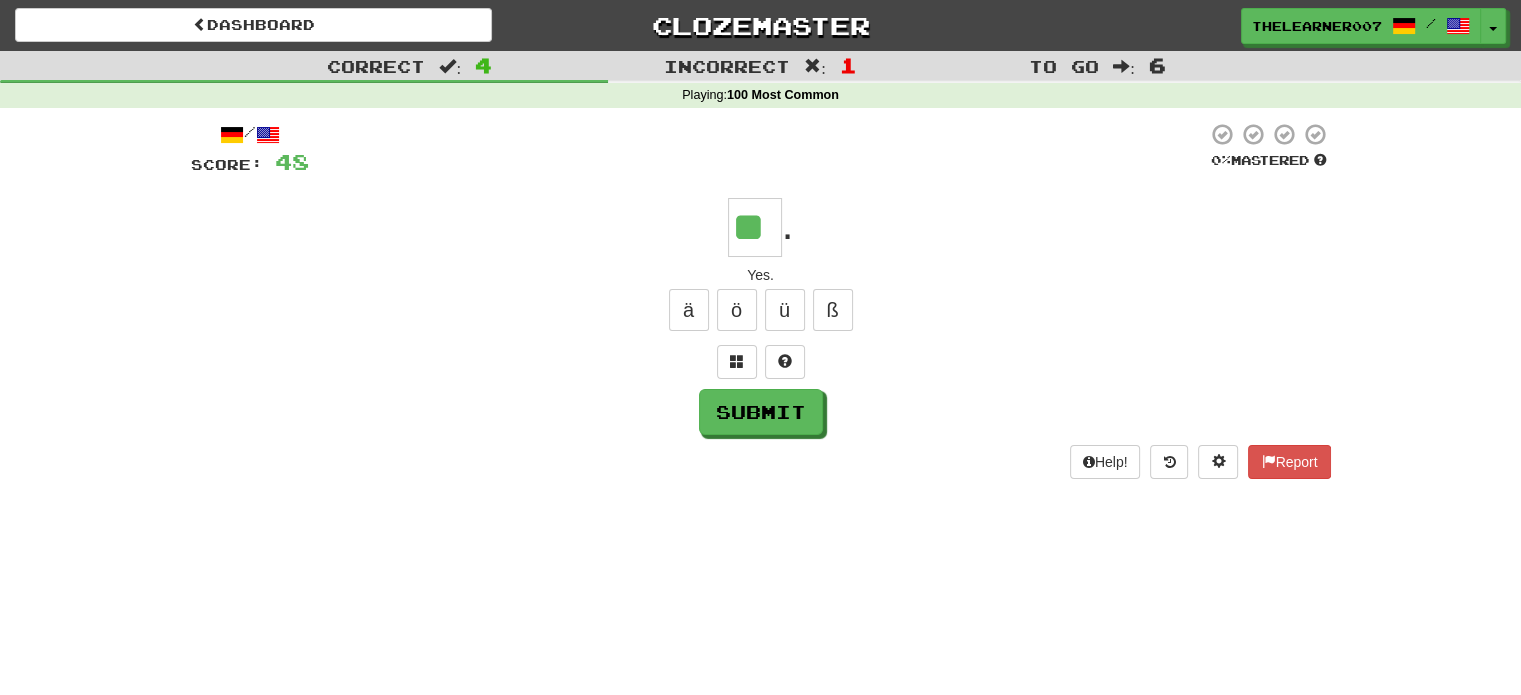 type on "**" 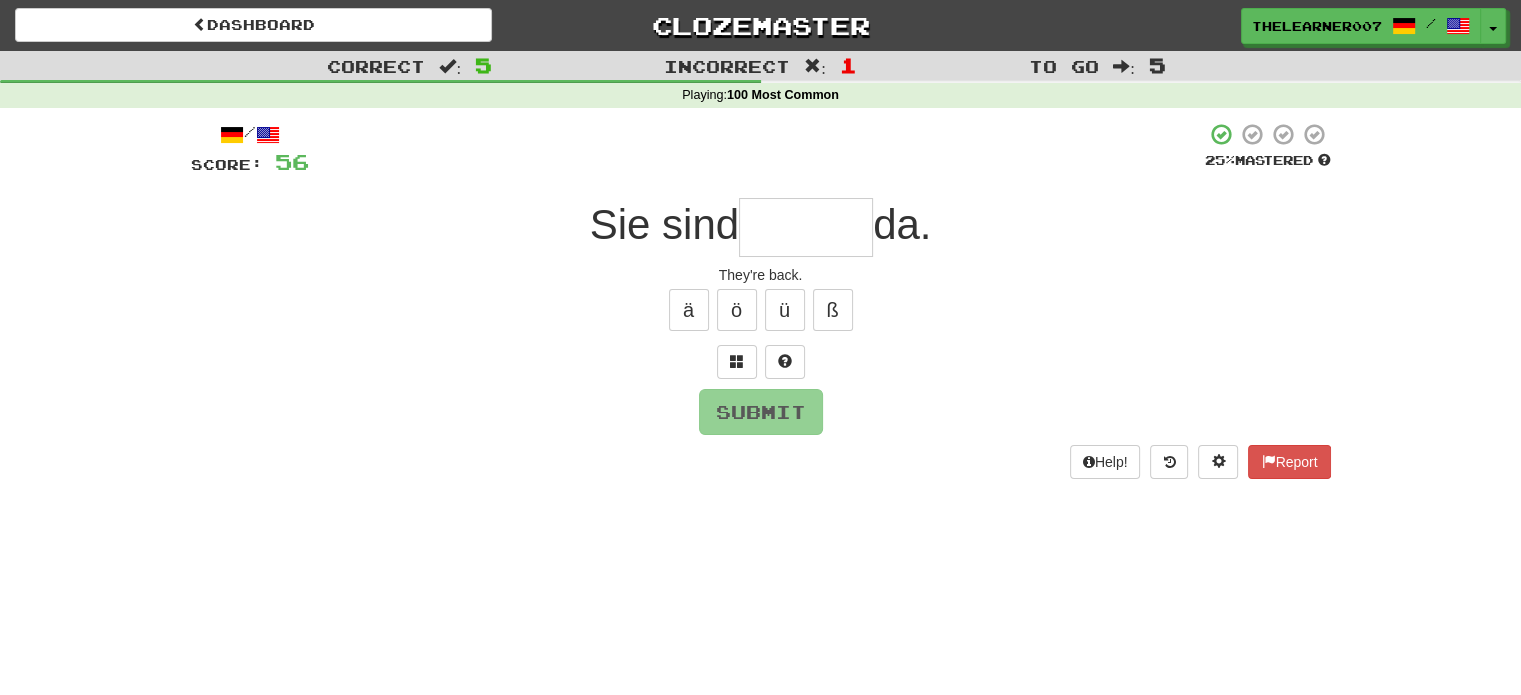 type on "*" 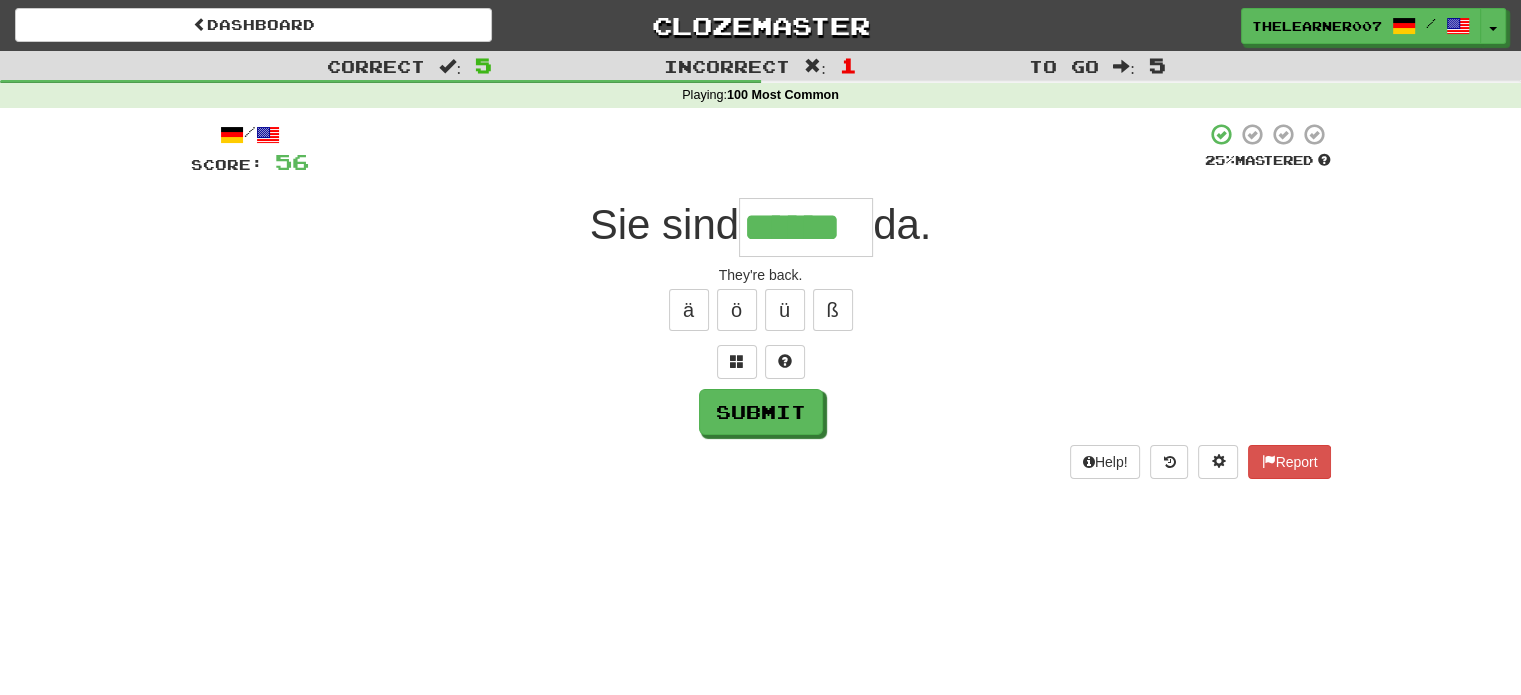 type on "******" 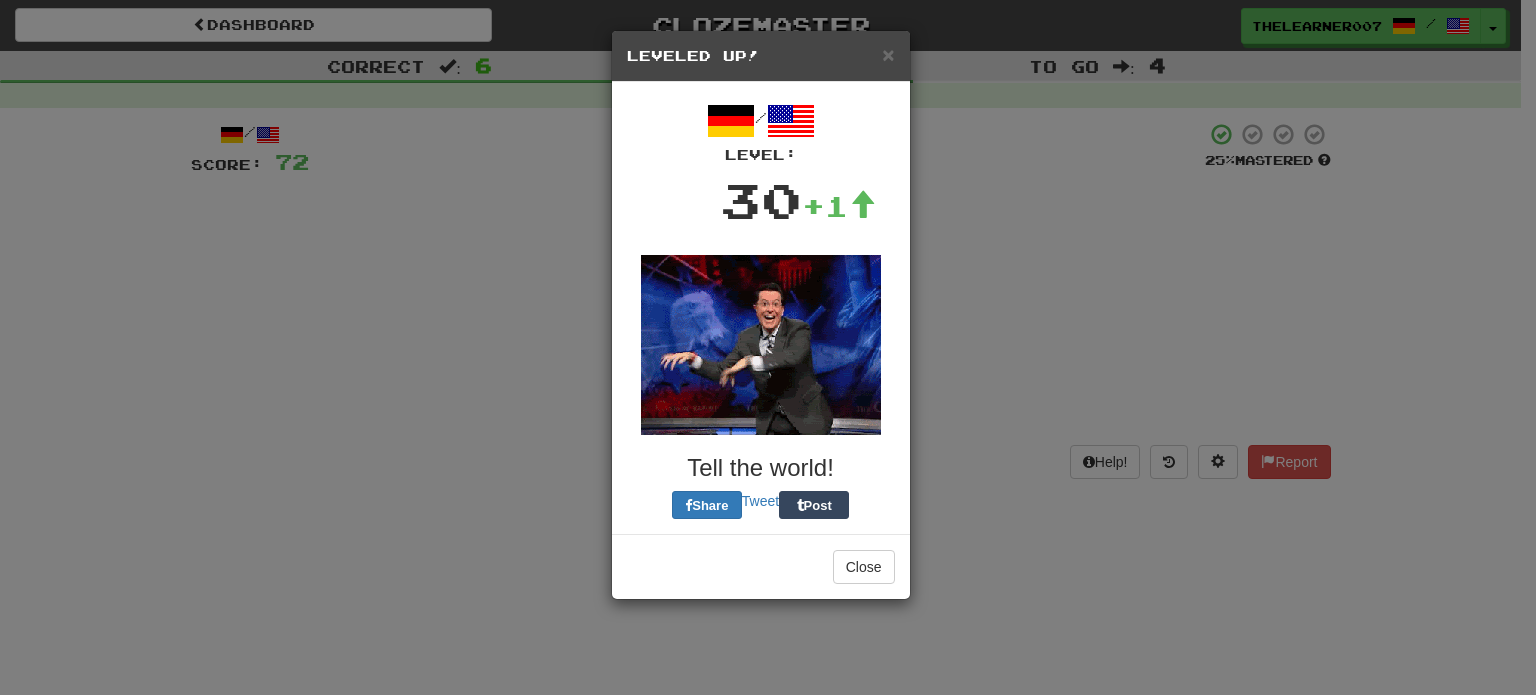 click on "Close" at bounding box center [761, 566] 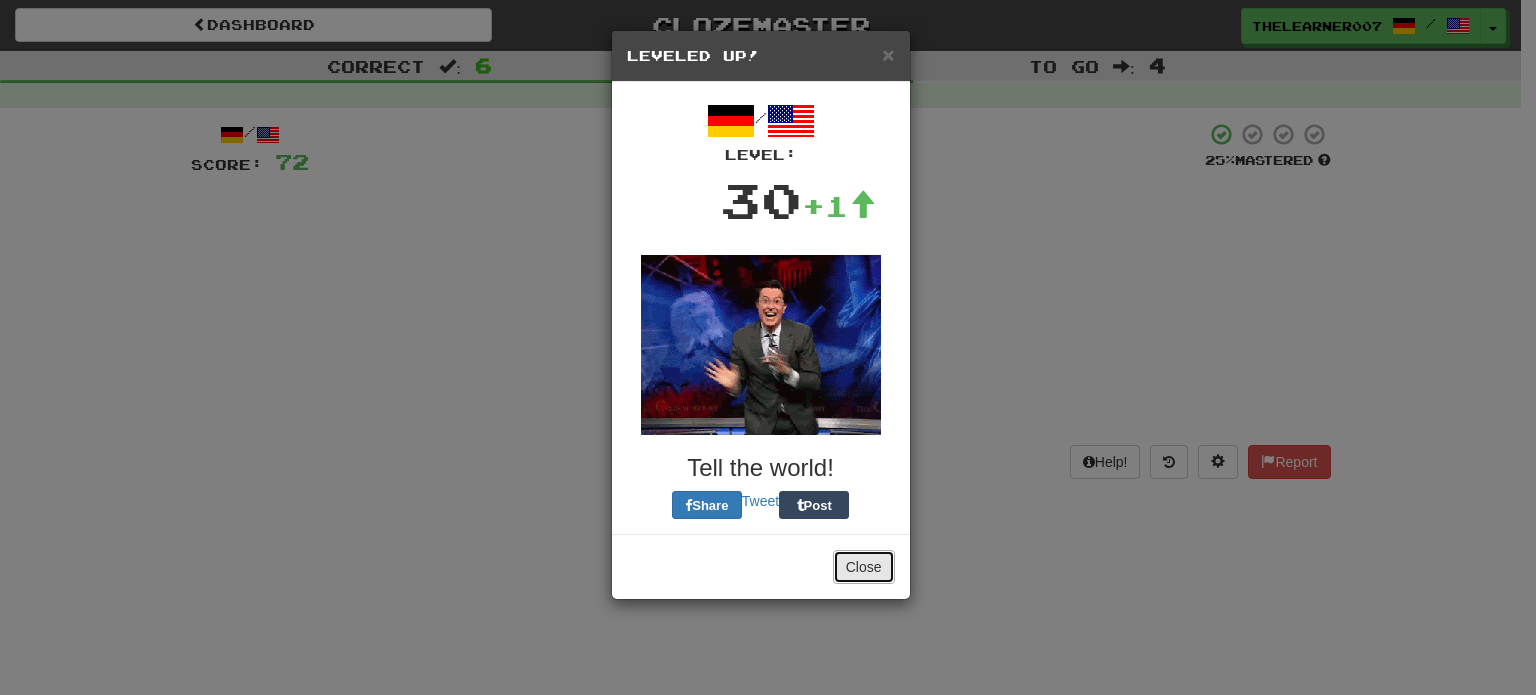 click on "Close" at bounding box center [864, 567] 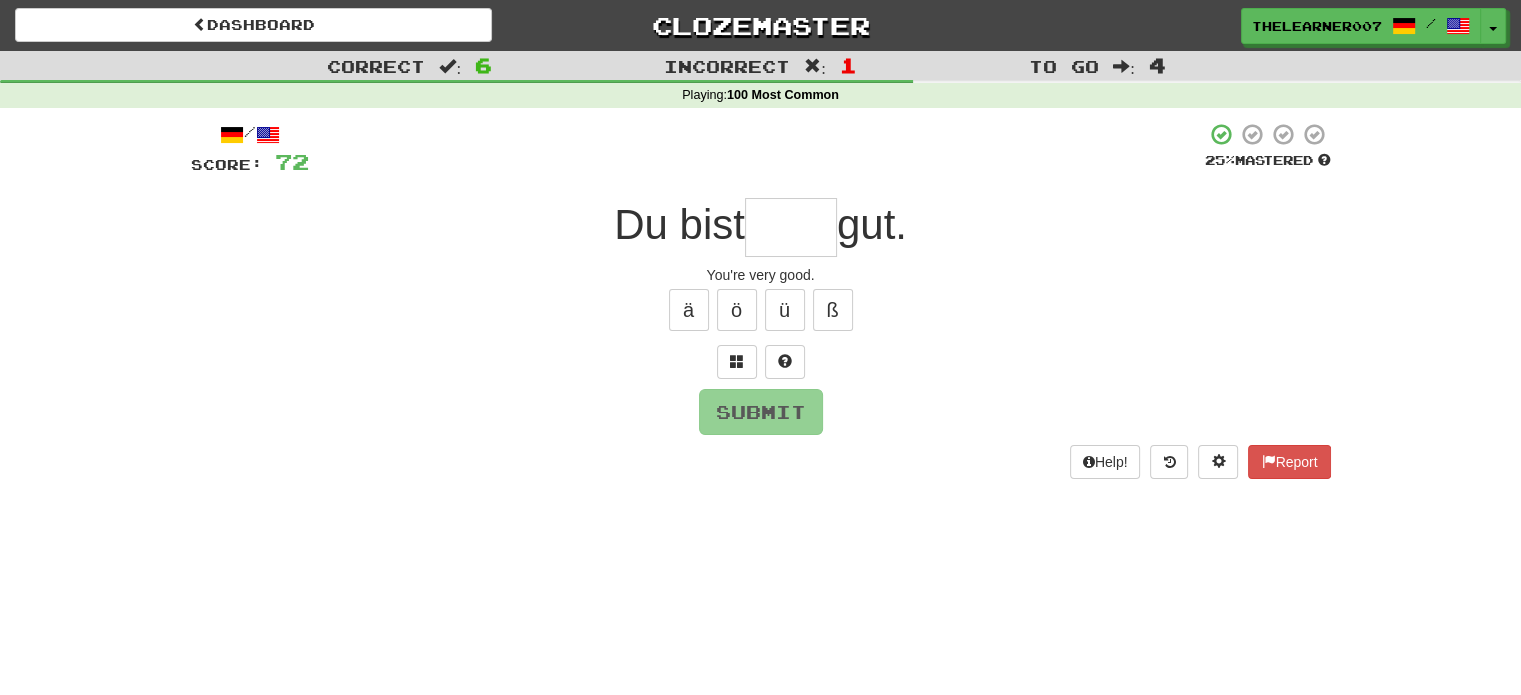 click at bounding box center [791, 227] 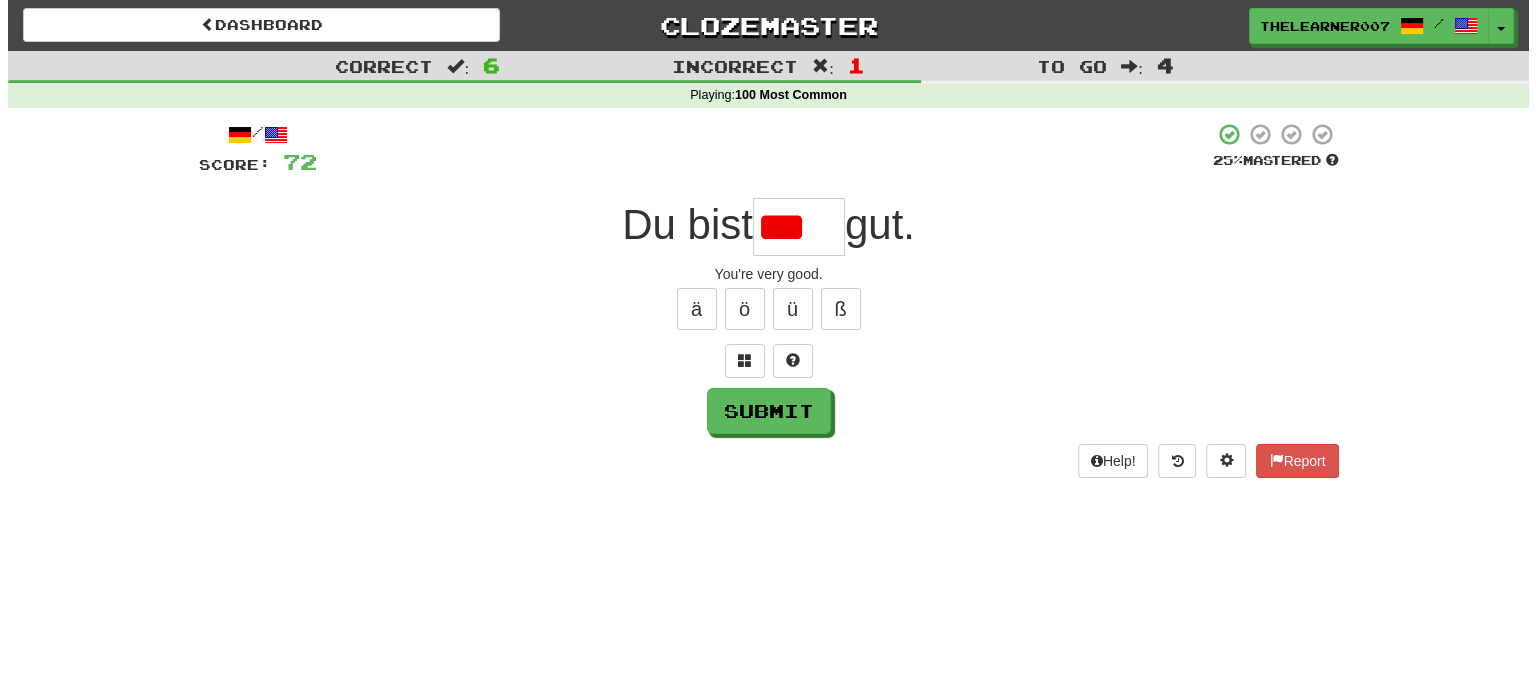 scroll, scrollTop: 0, scrollLeft: 0, axis: both 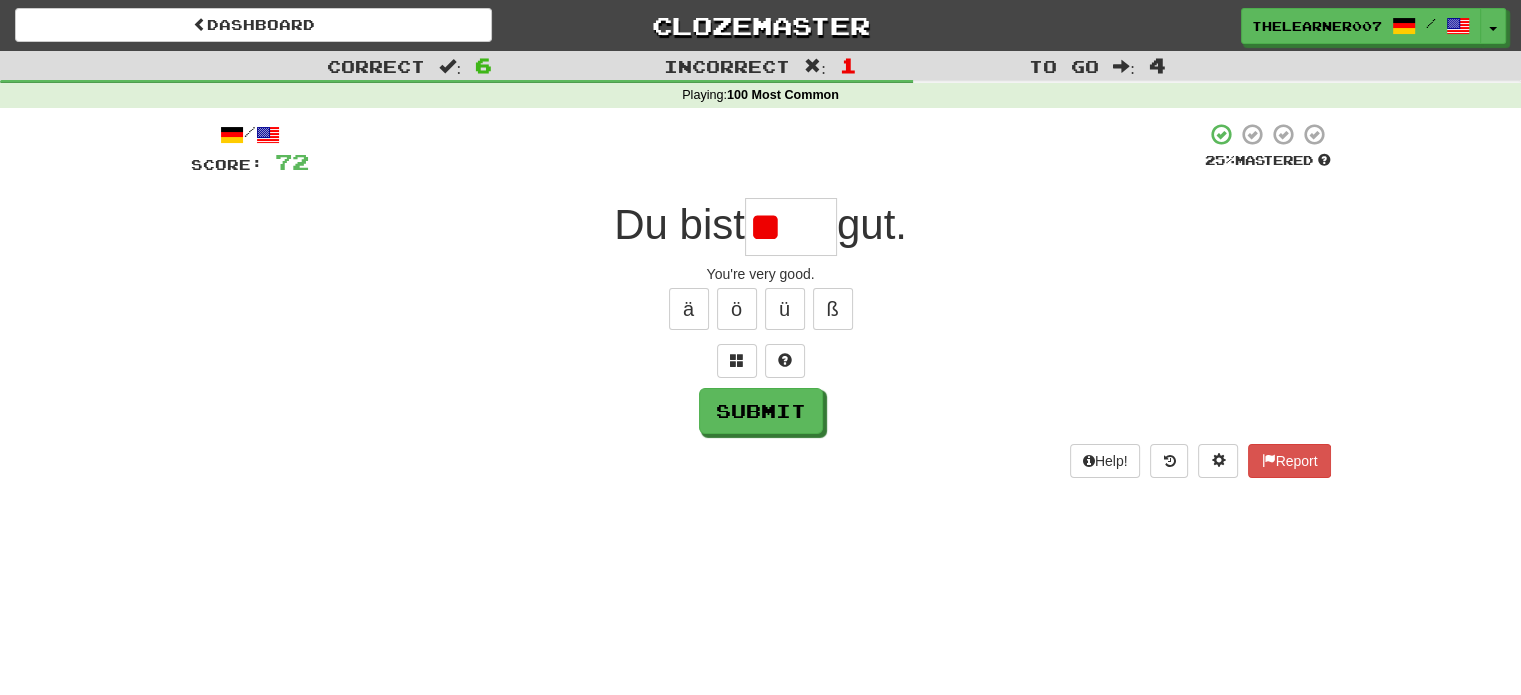 type on "*" 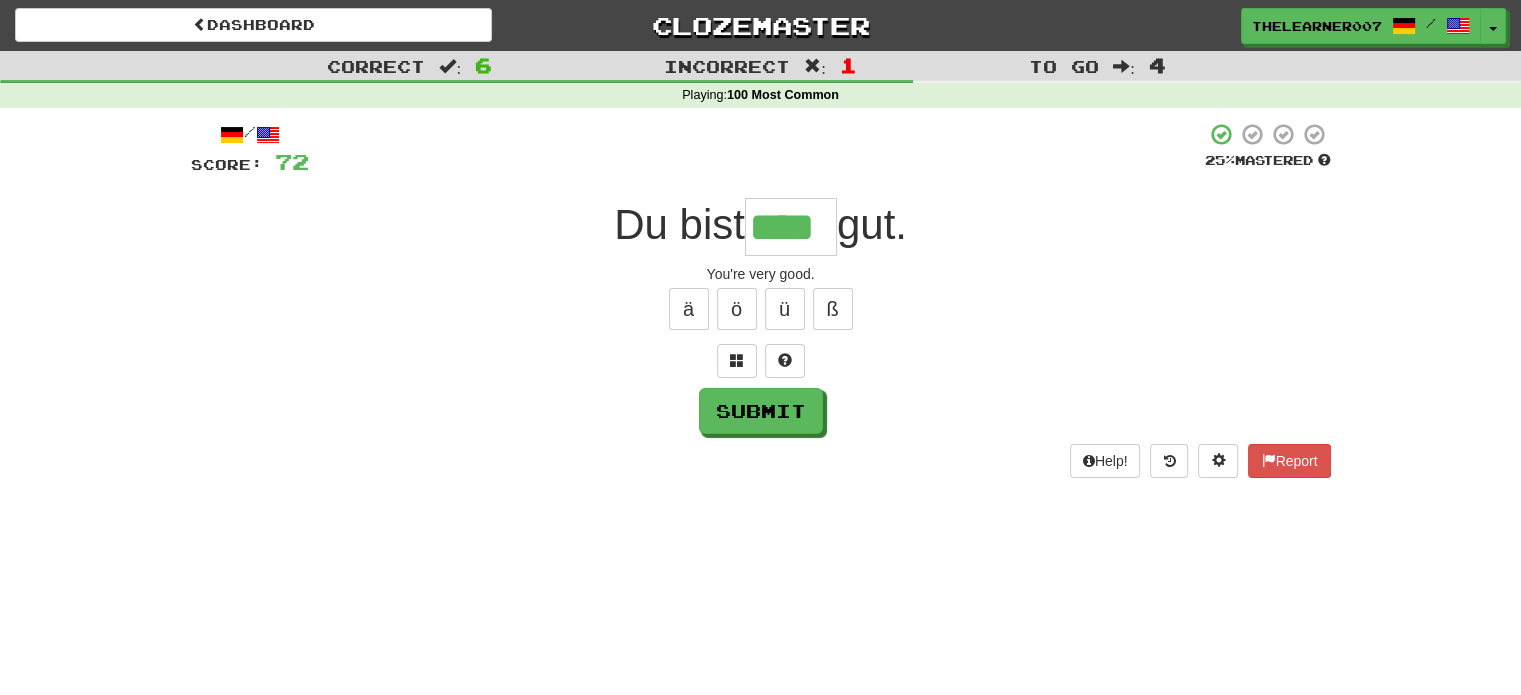 type on "****" 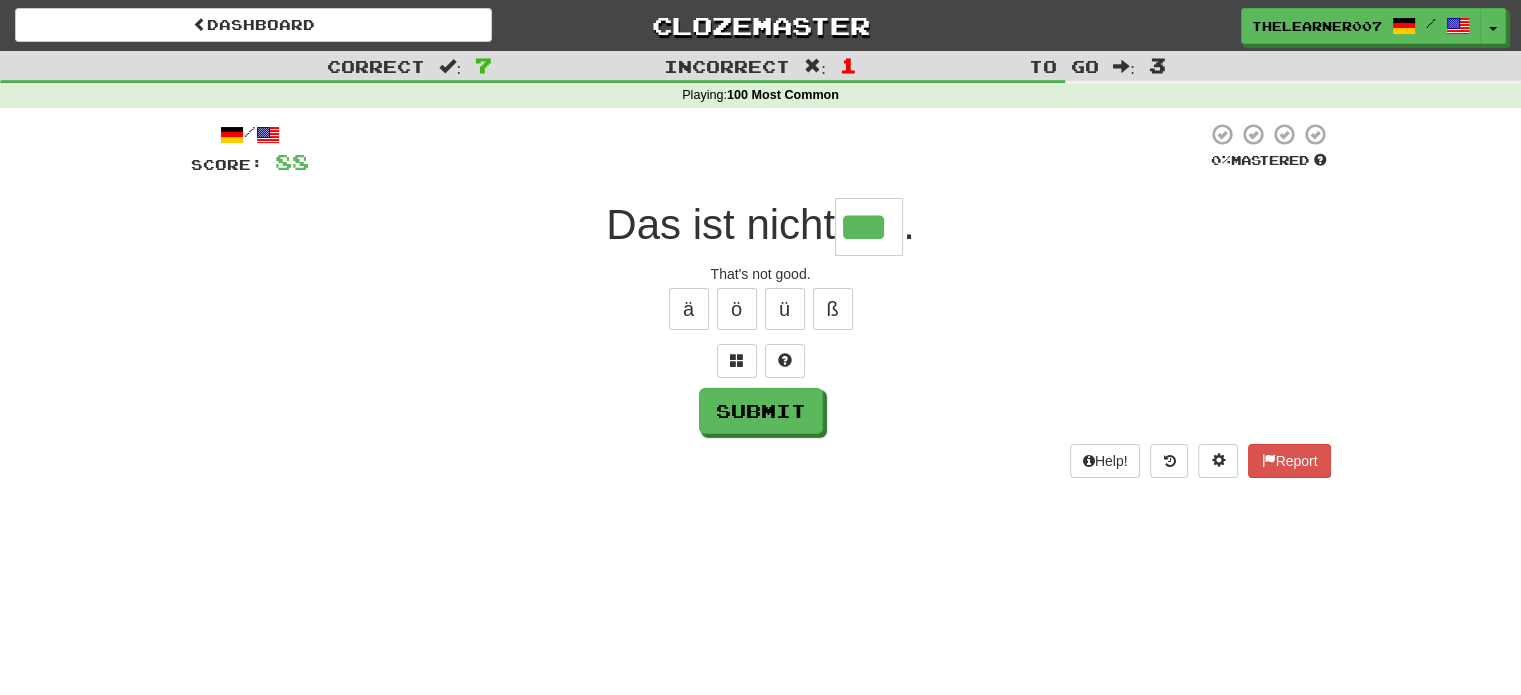 type on "***" 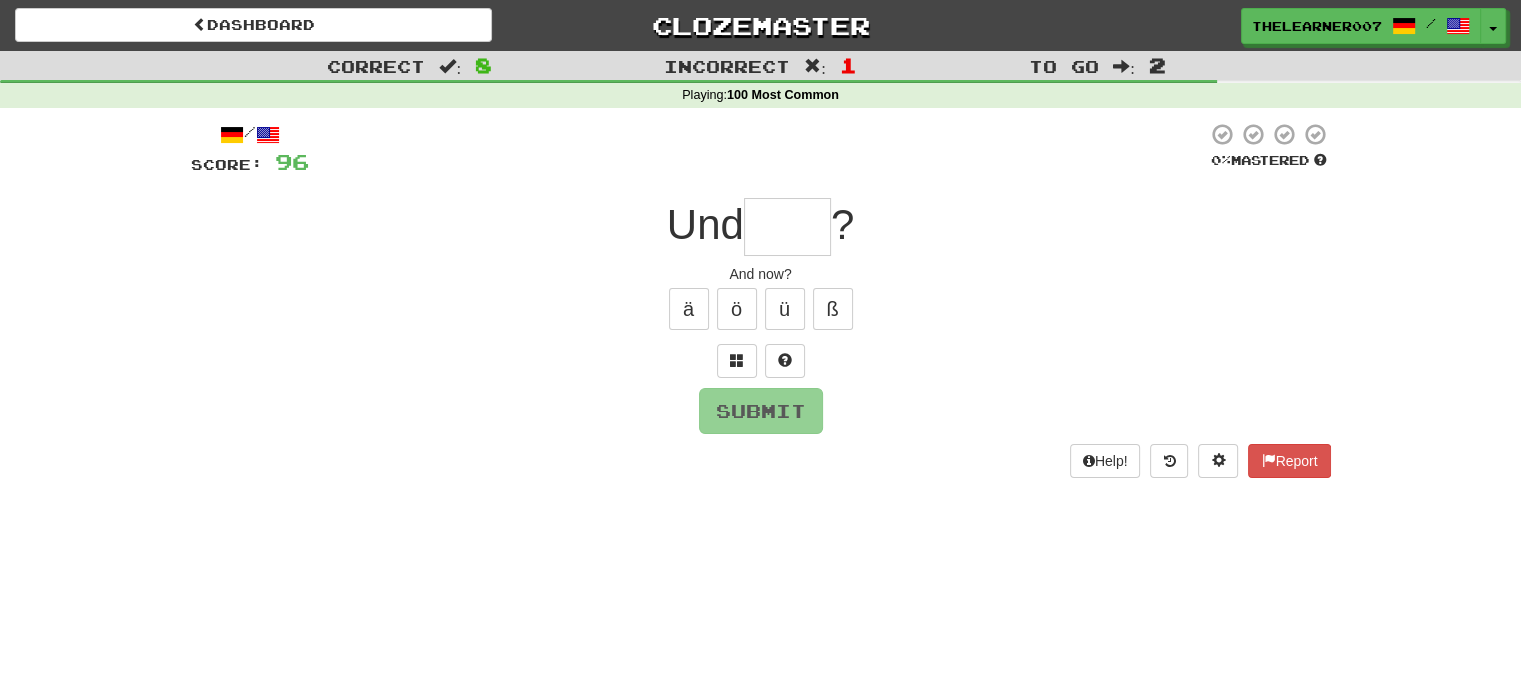 type on "*" 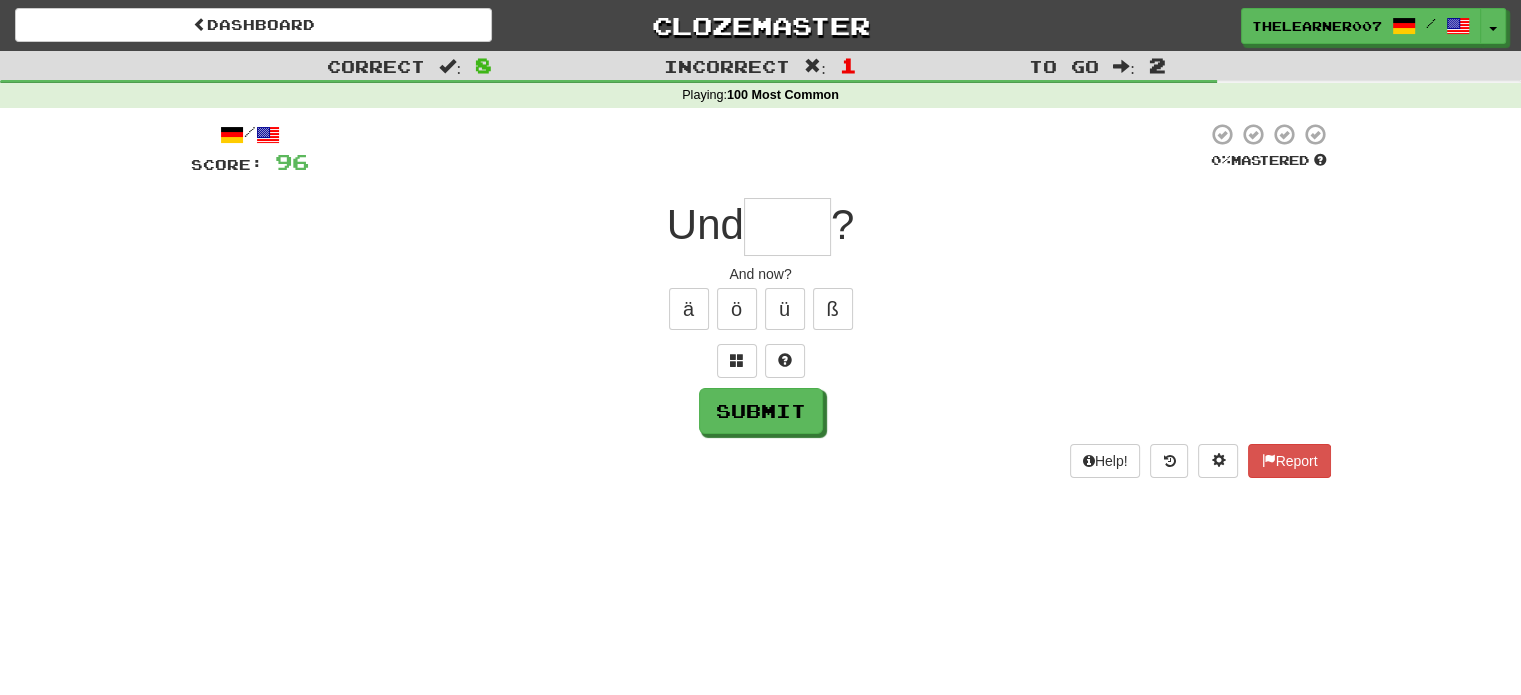 type on "*" 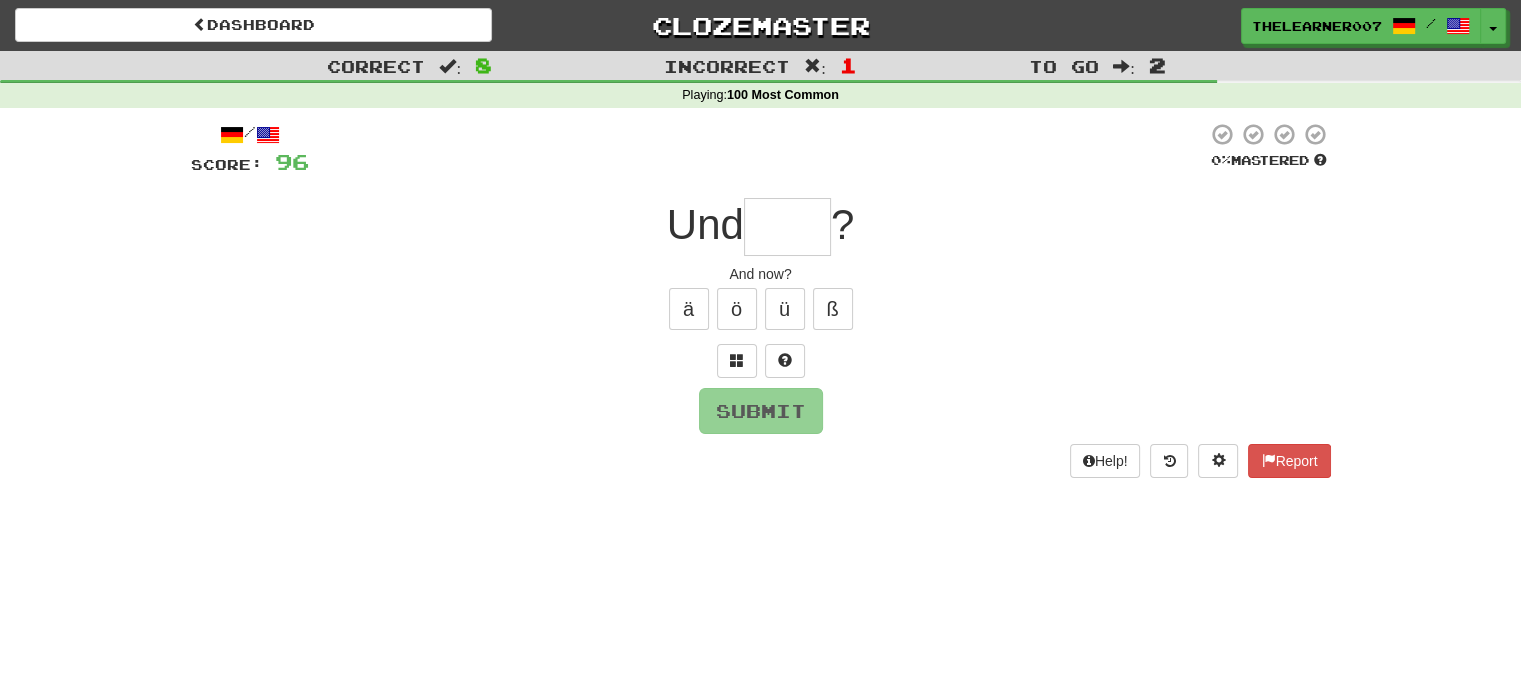 type on "*" 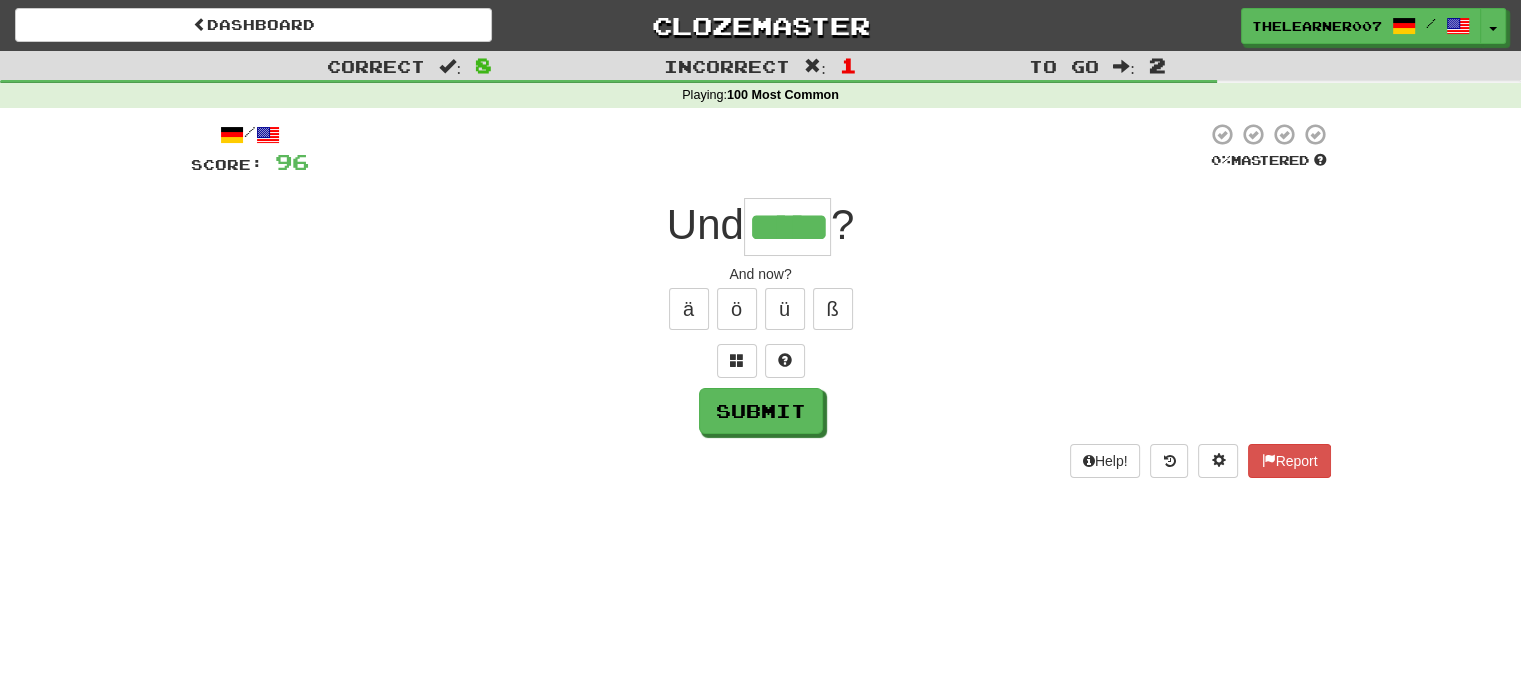 type on "*****" 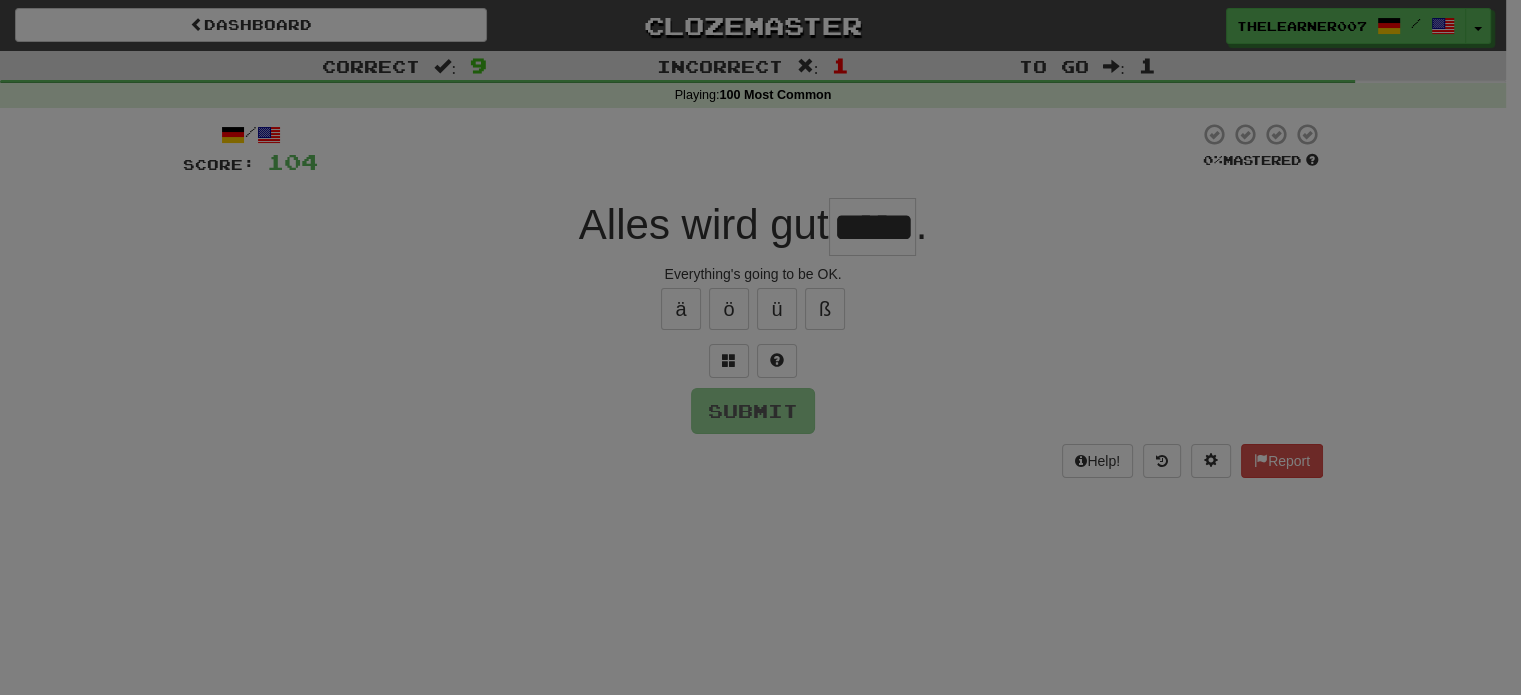 type 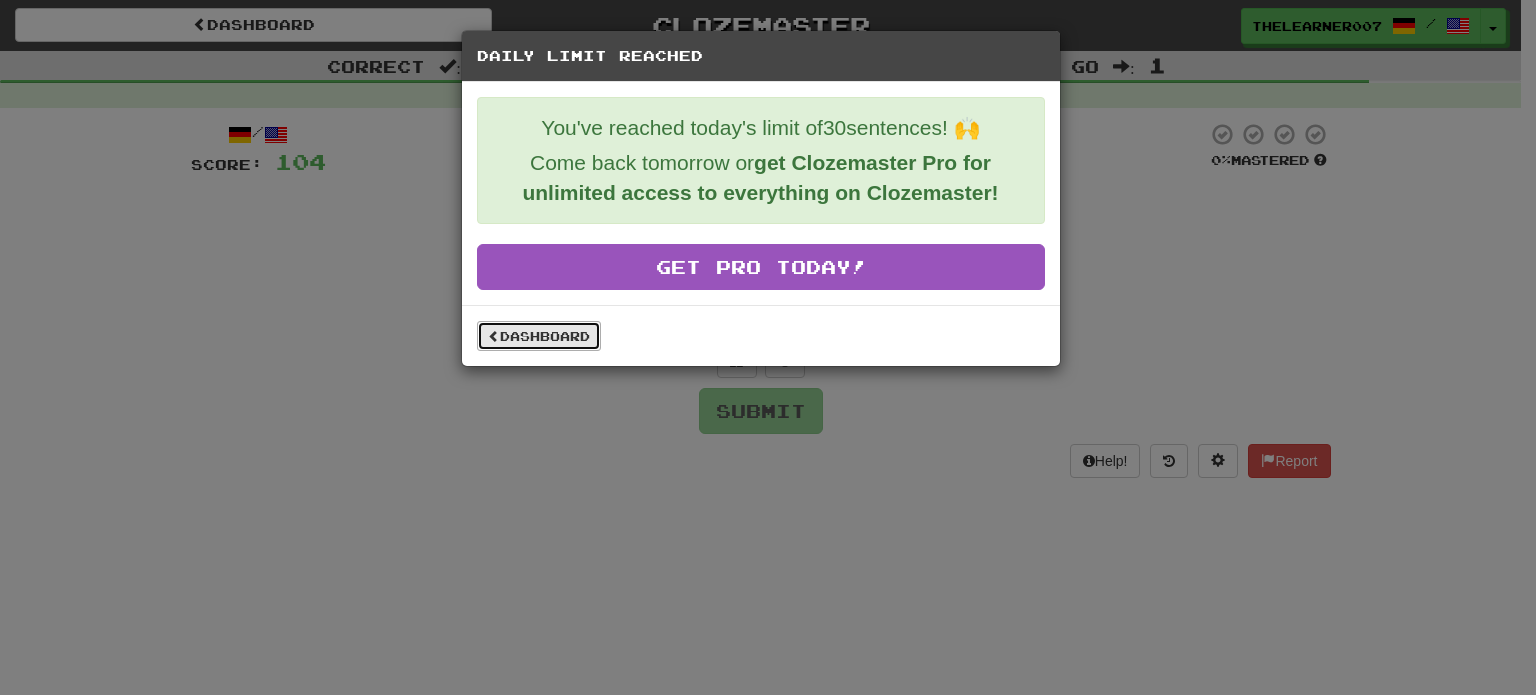 click on "Dashboard" at bounding box center (539, 336) 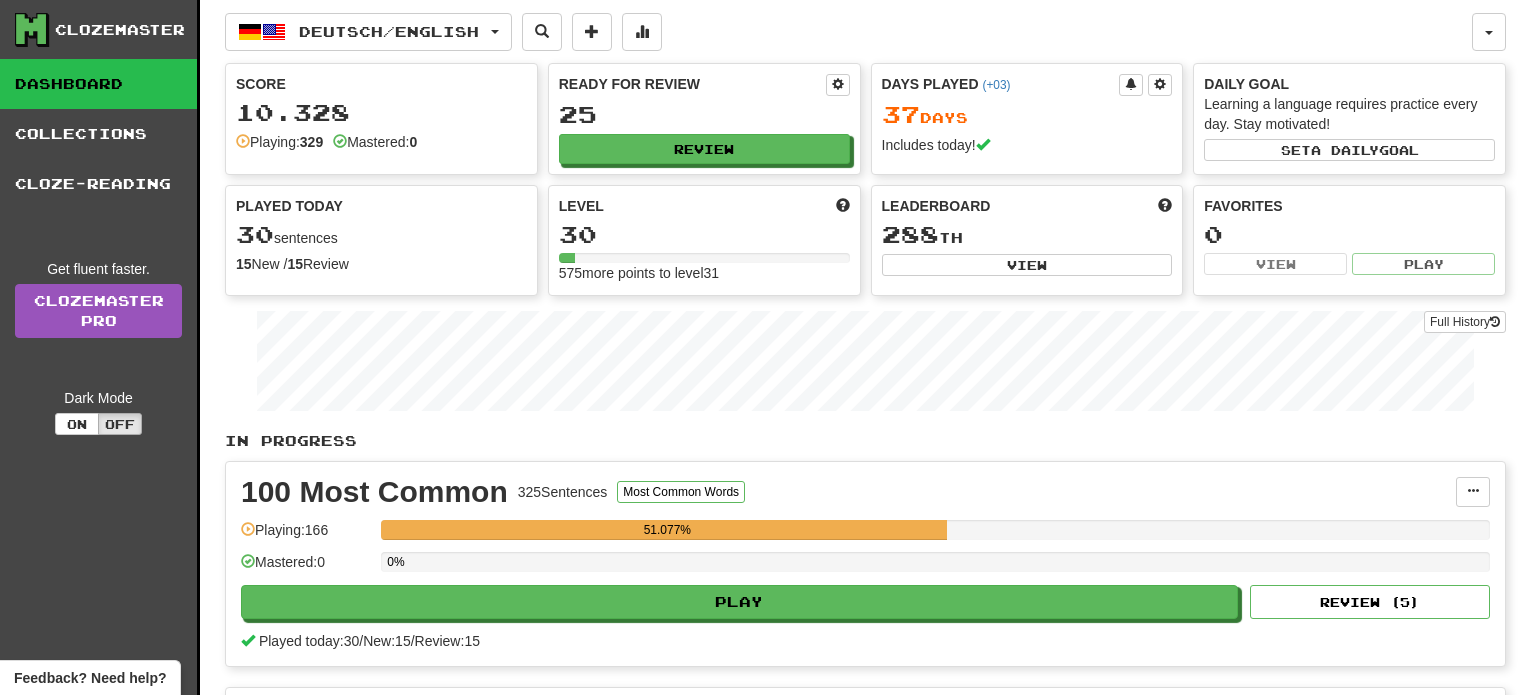 scroll, scrollTop: 0, scrollLeft: 0, axis: both 